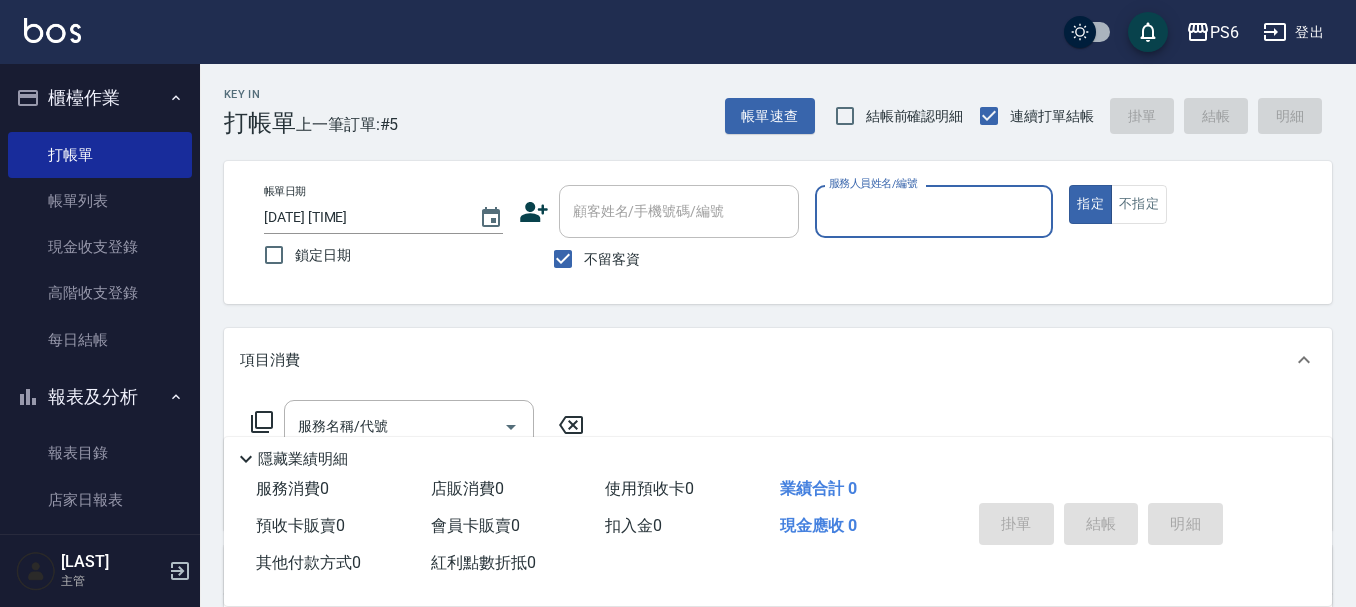 scroll, scrollTop: 0, scrollLeft: 0, axis: both 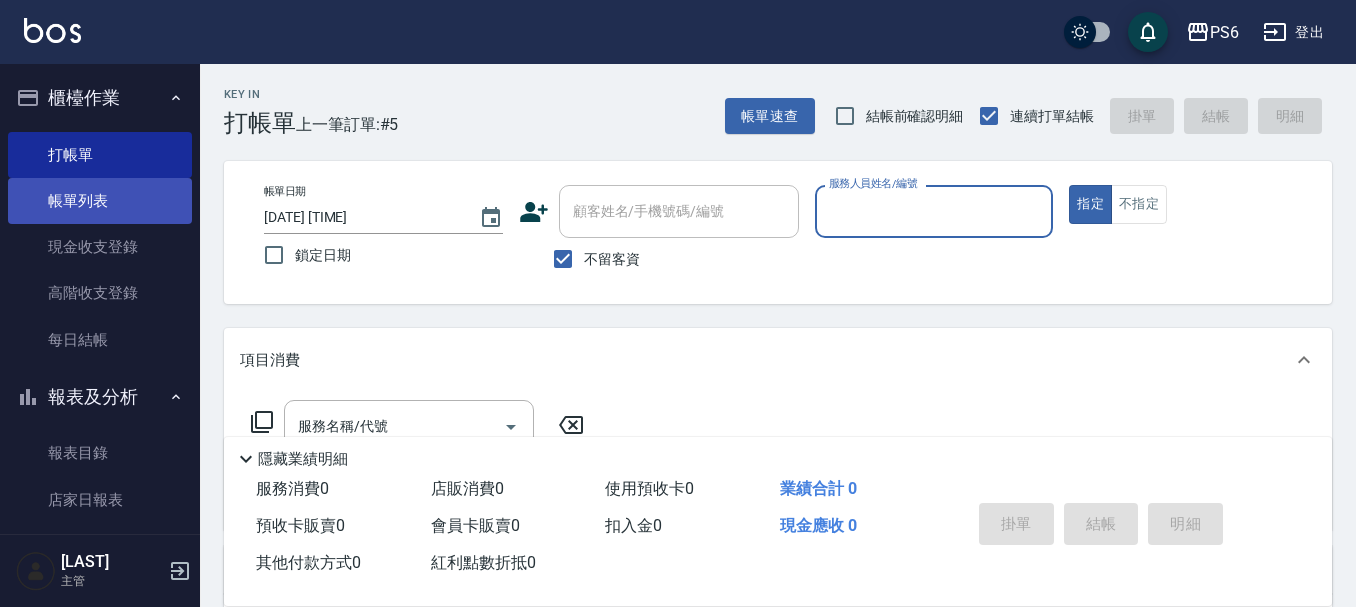click on "帳單列表" at bounding box center (100, 201) 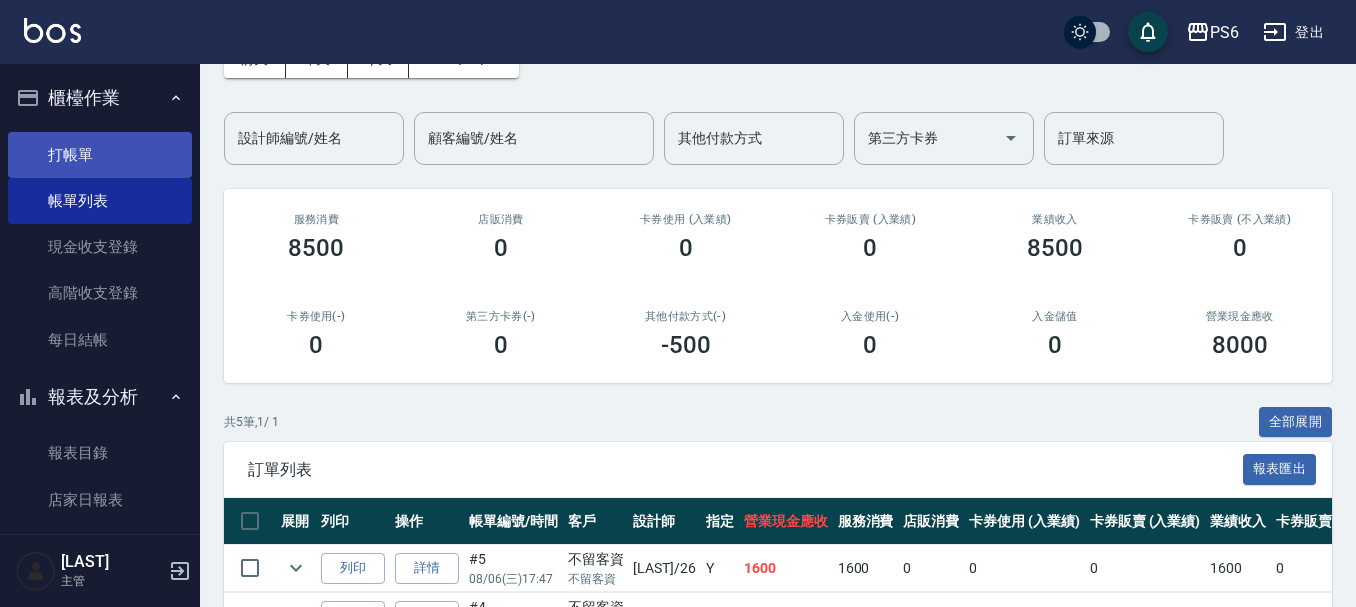 scroll, scrollTop: 100, scrollLeft: 0, axis: vertical 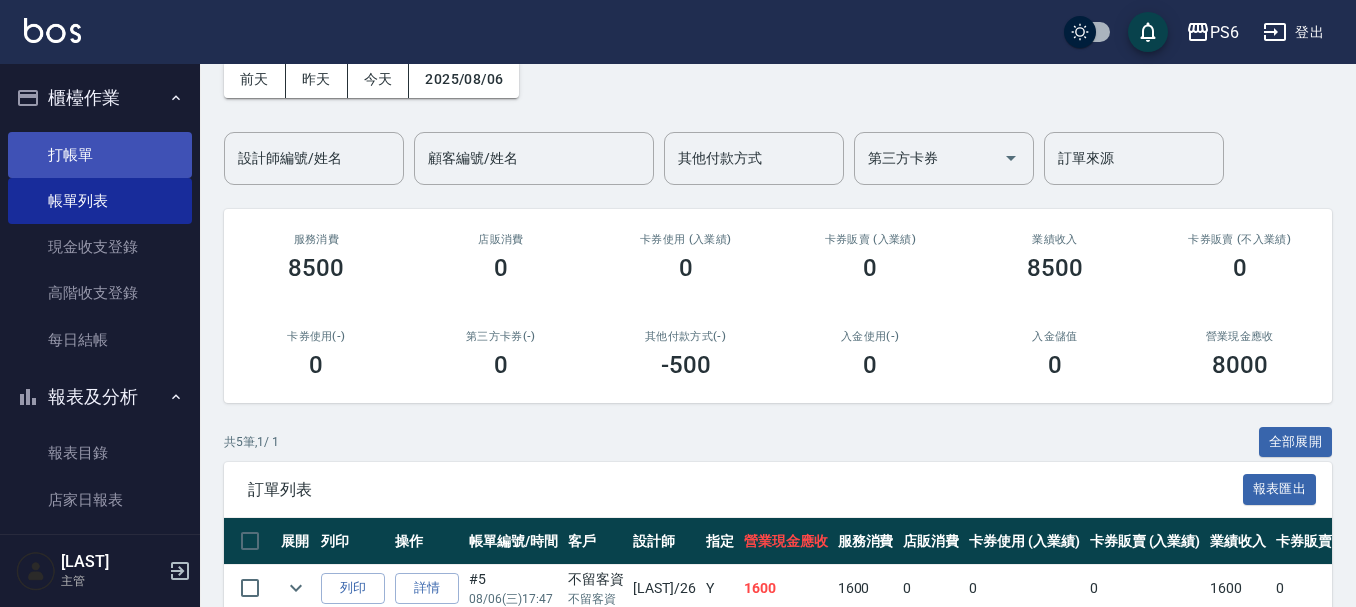 click on "打帳單" at bounding box center (100, 155) 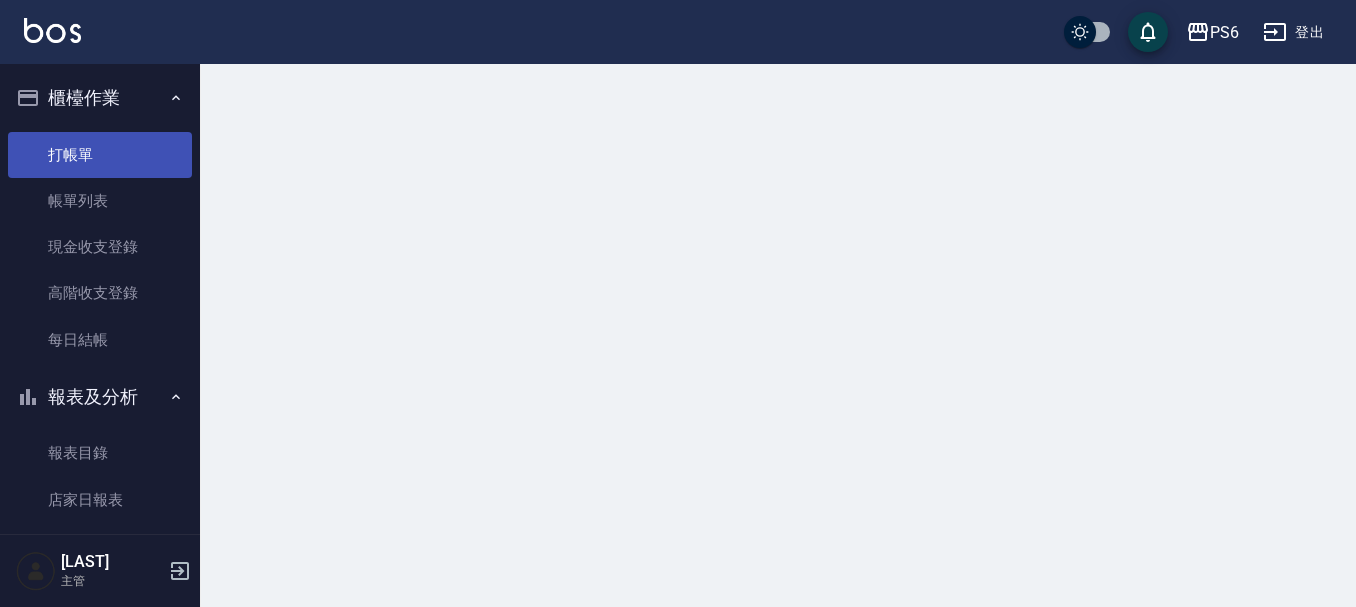 scroll, scrollTop: 0, scrollLeft: 0, axis: both 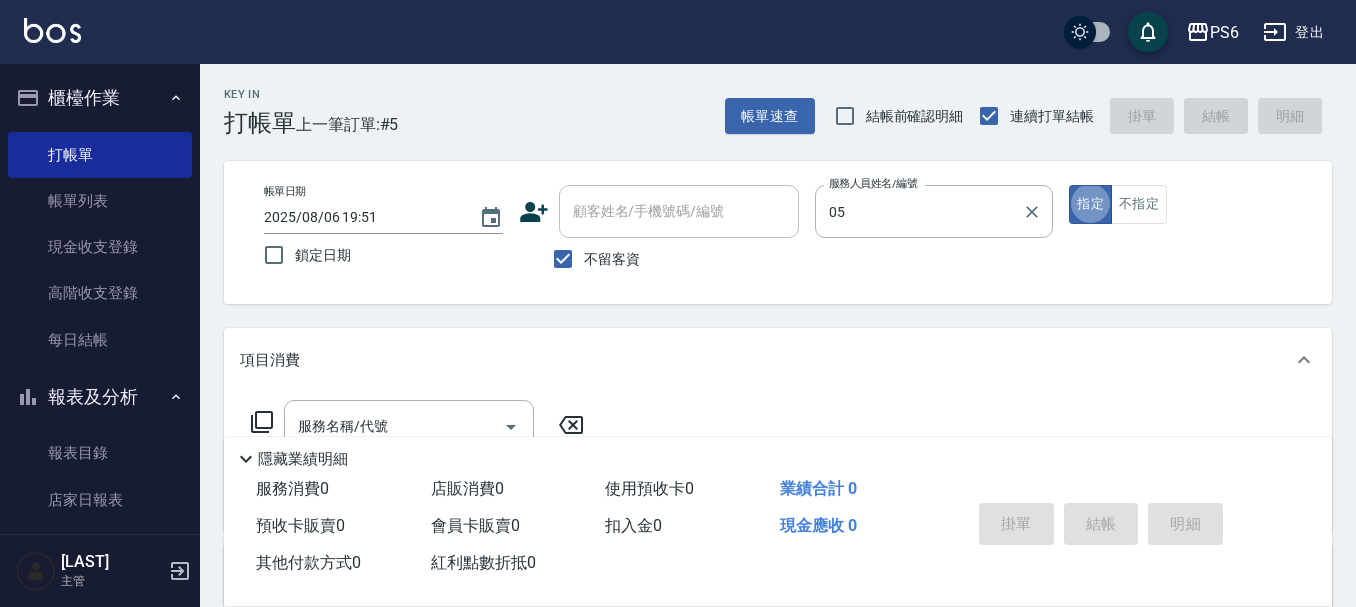 type on "林育賢-05" 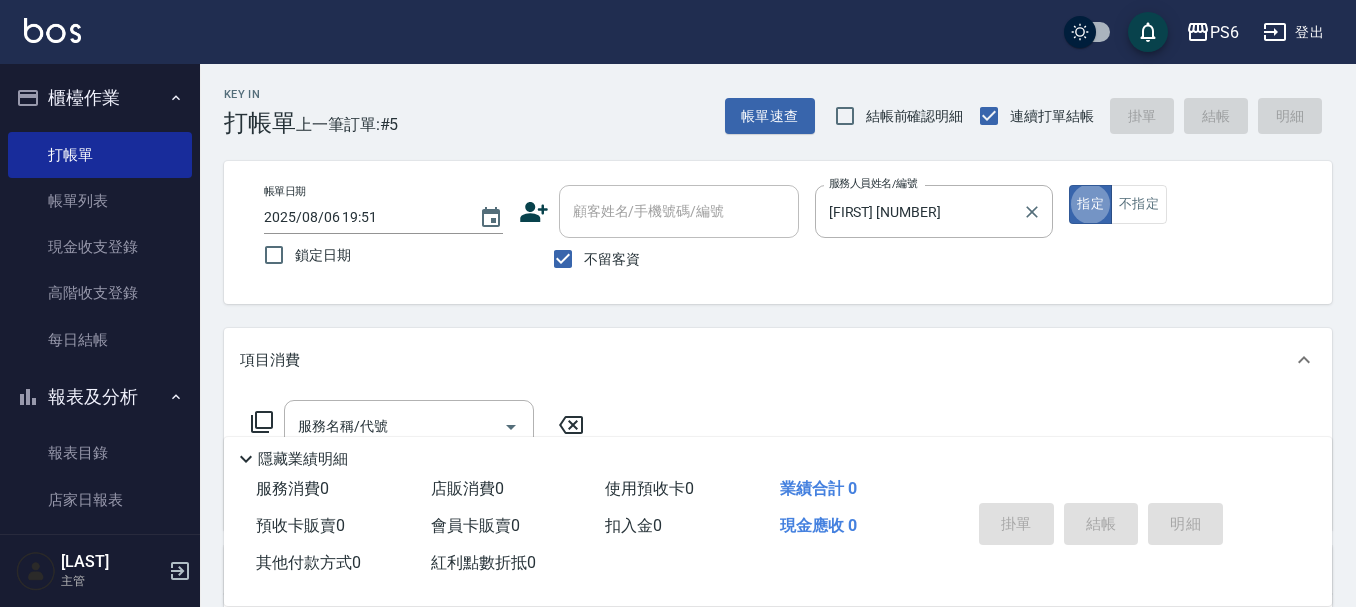 type on "true" 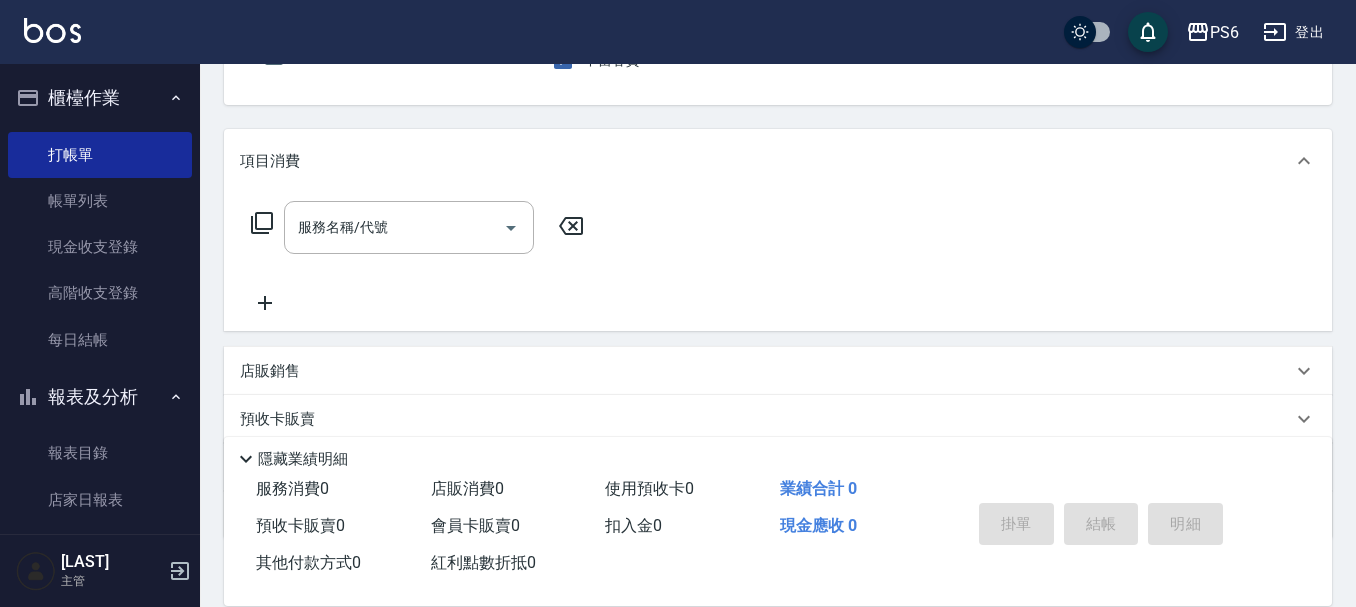 scroll, scrollTop: 200, scrollLeft: 0, axis: vertical 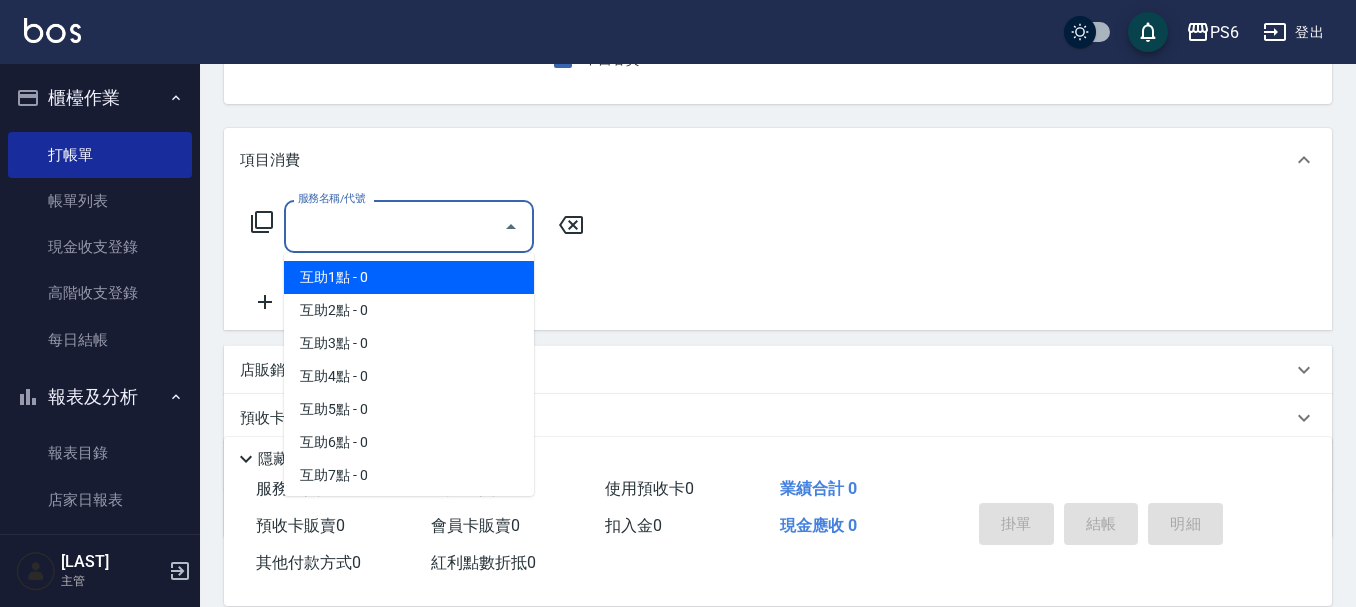 click on "服務名稱/代號" at bounding box center (394, 226) 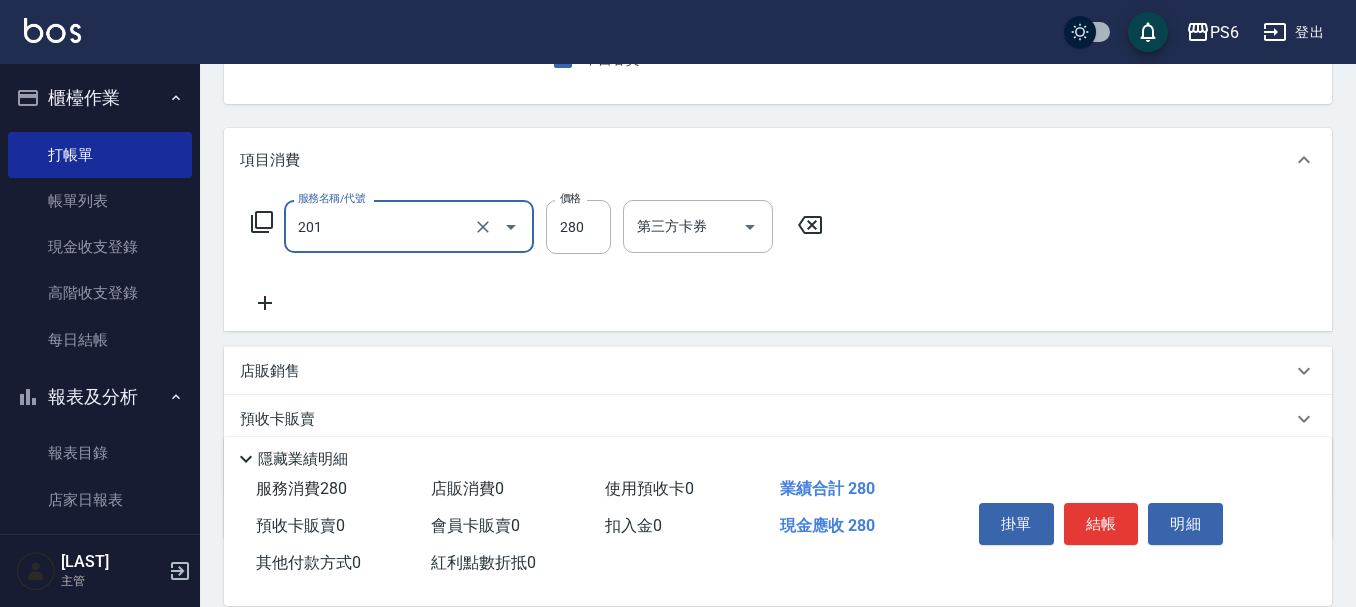 type on "一般洗髮(201)" 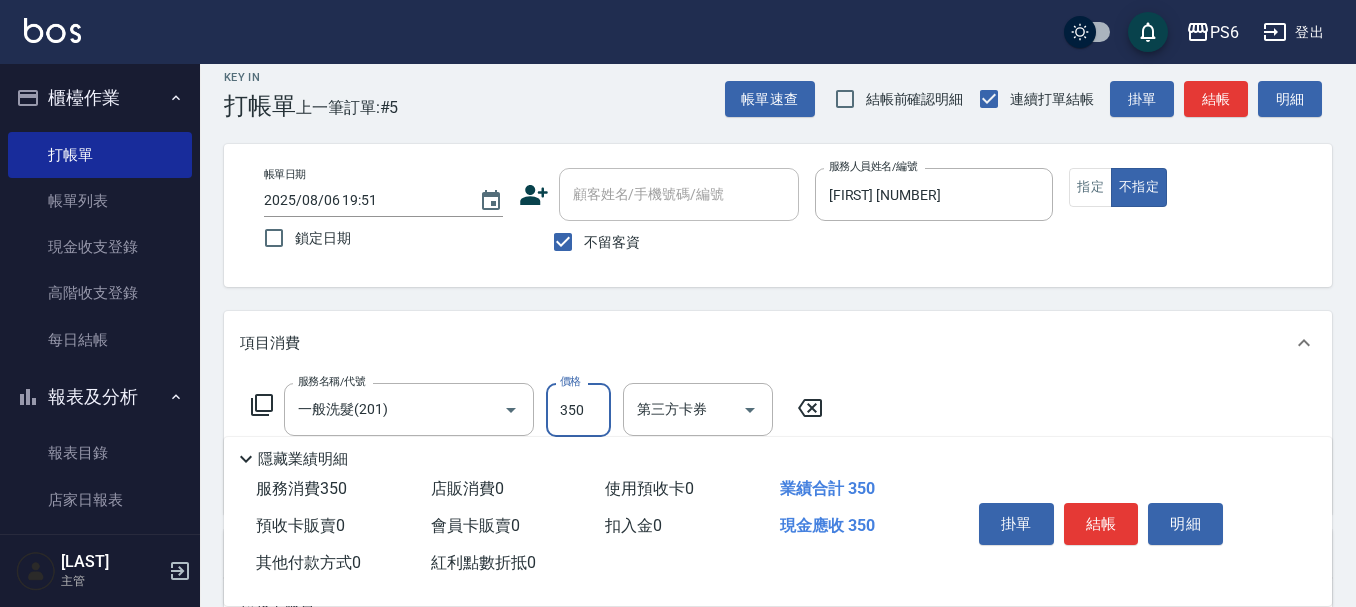 scroll, scrollTop: 0, scrollLeft: 0, axis: both 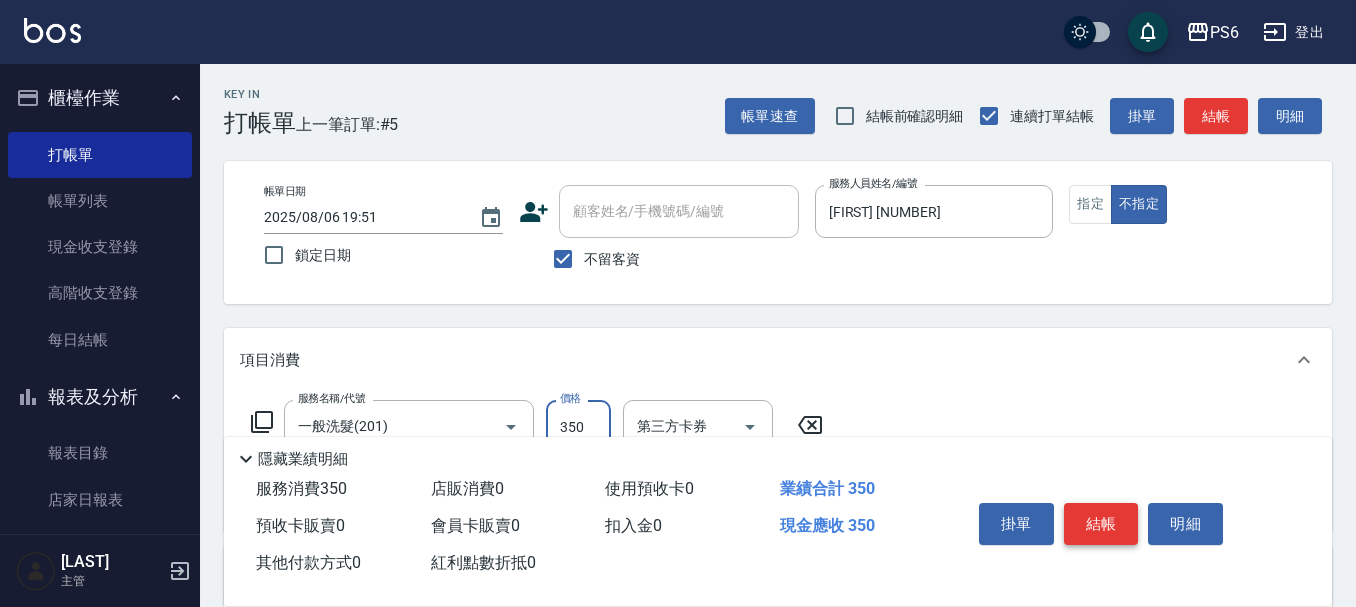 type on "350" 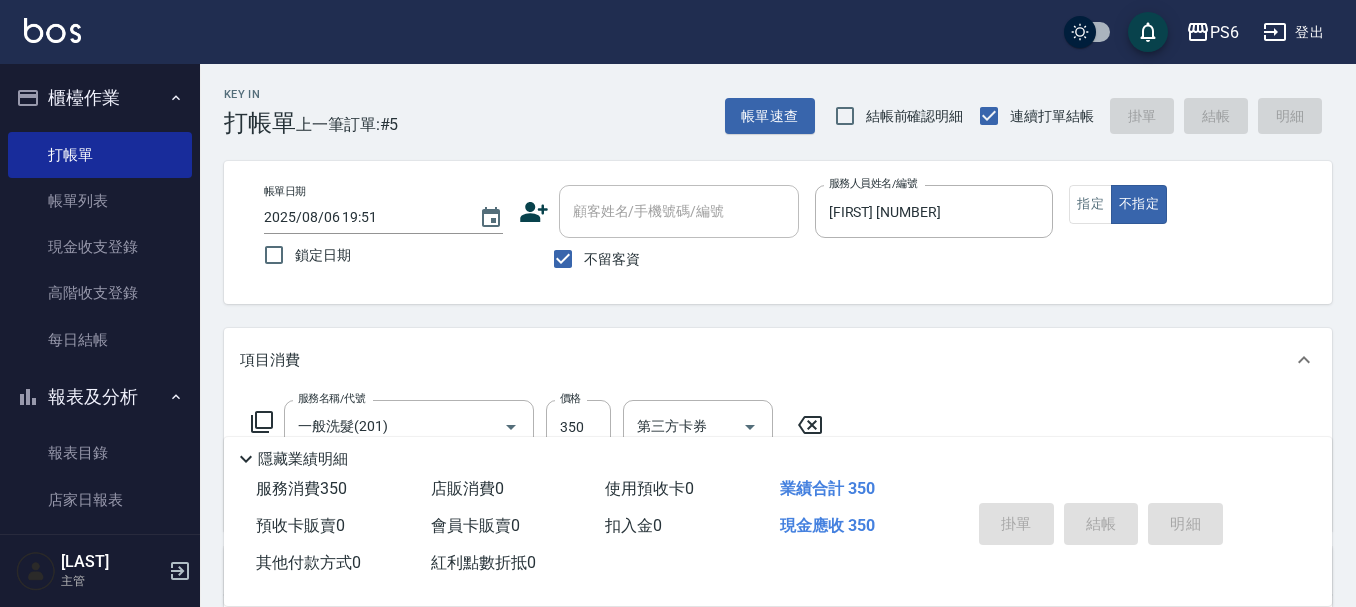 type 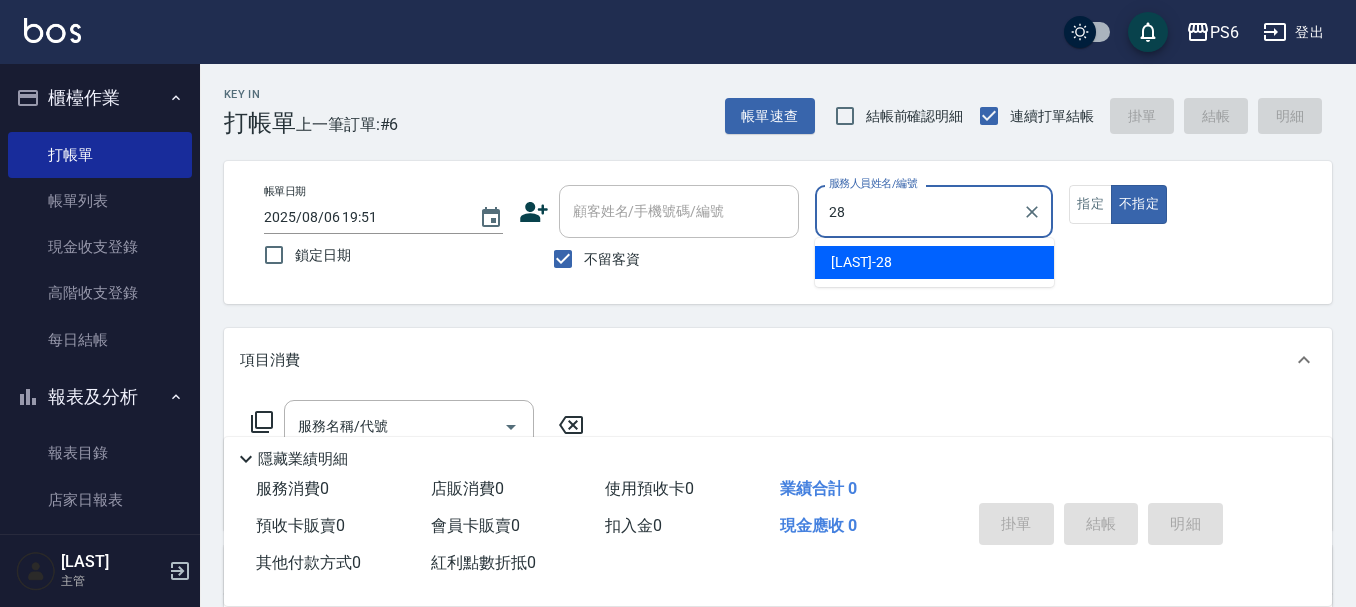 type on "康永偉-28" 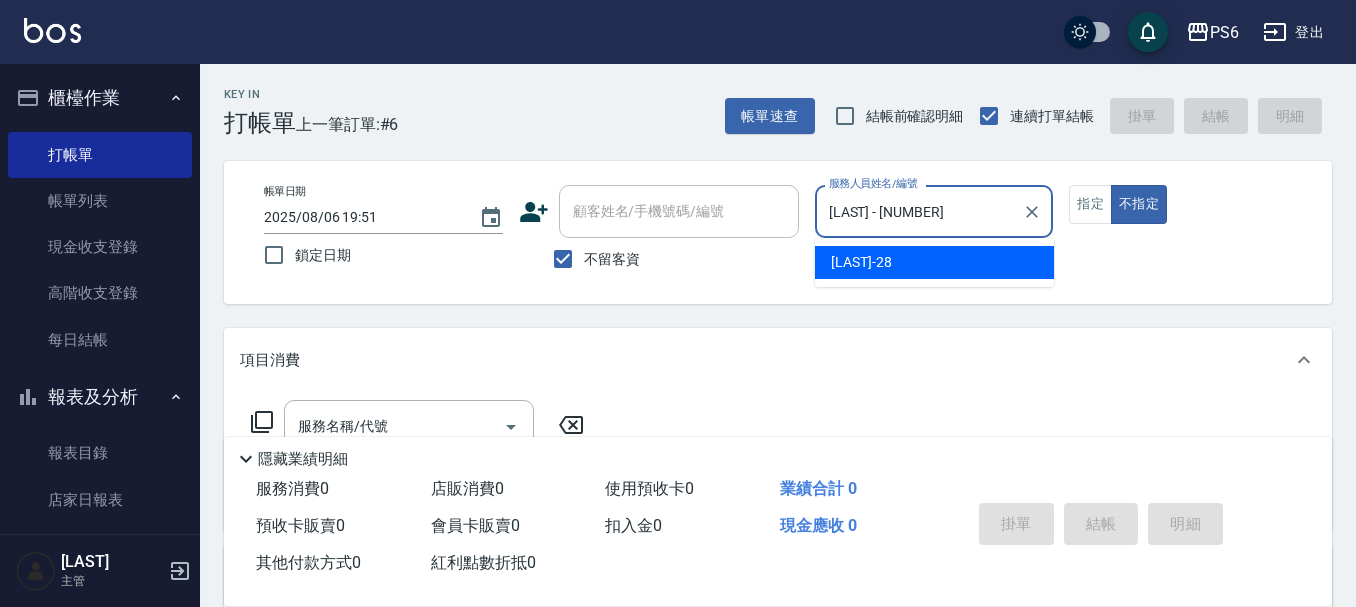 type on "false" 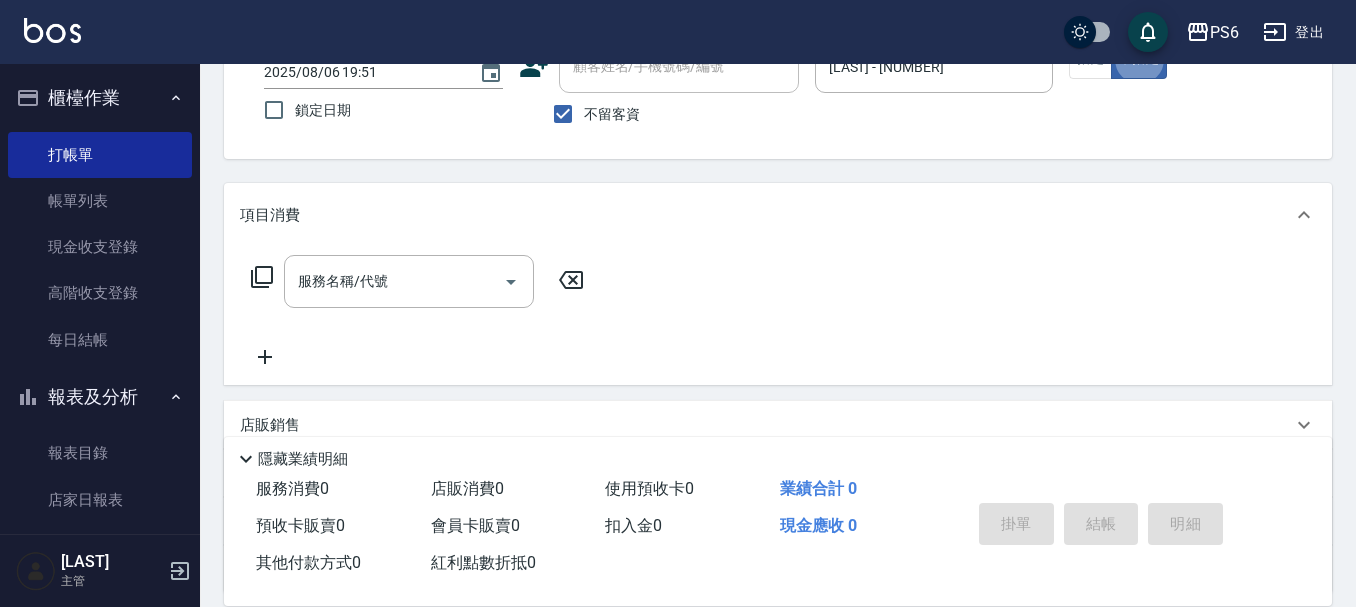 scroll, scrollTop: 200, scrollLeft: 0, axis: vertical 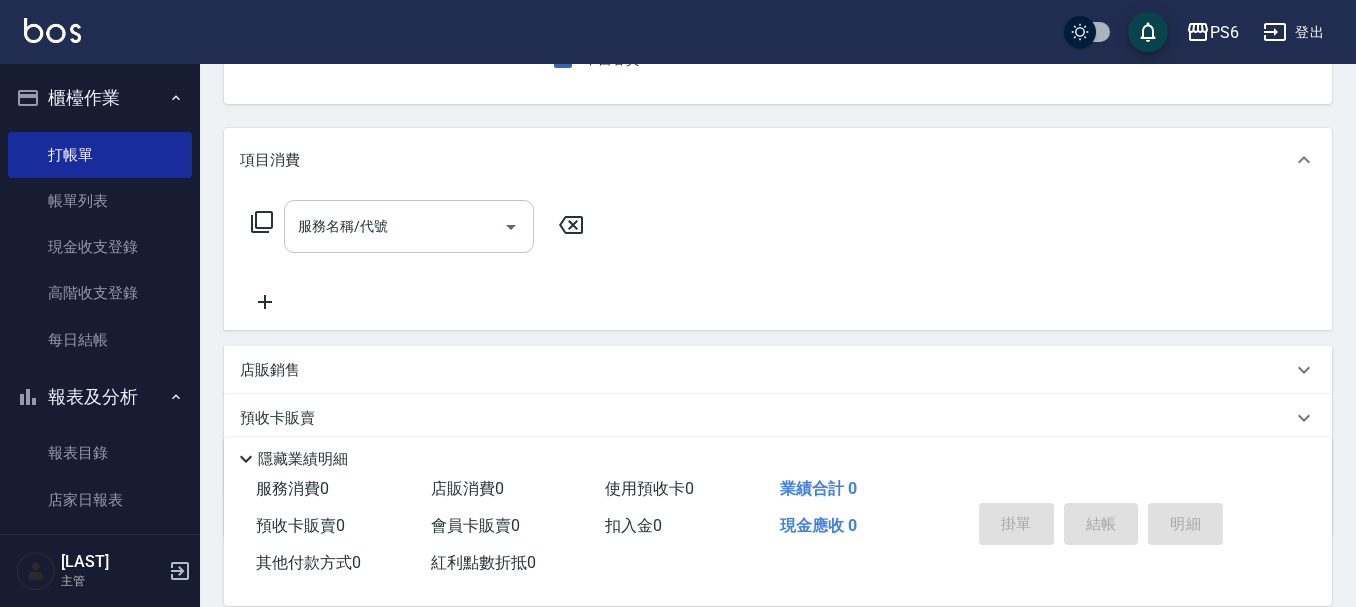 click on "服務名稱/代號" at bounding box center [394, 226] 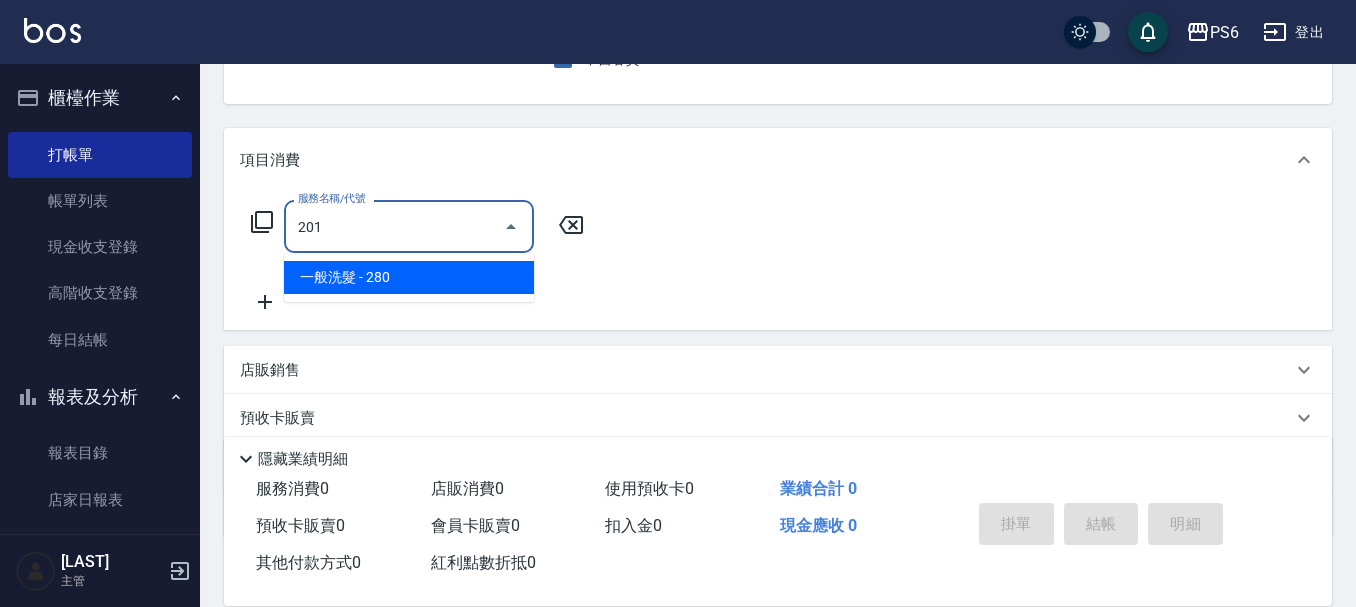 type on "一般洗髮(201)" 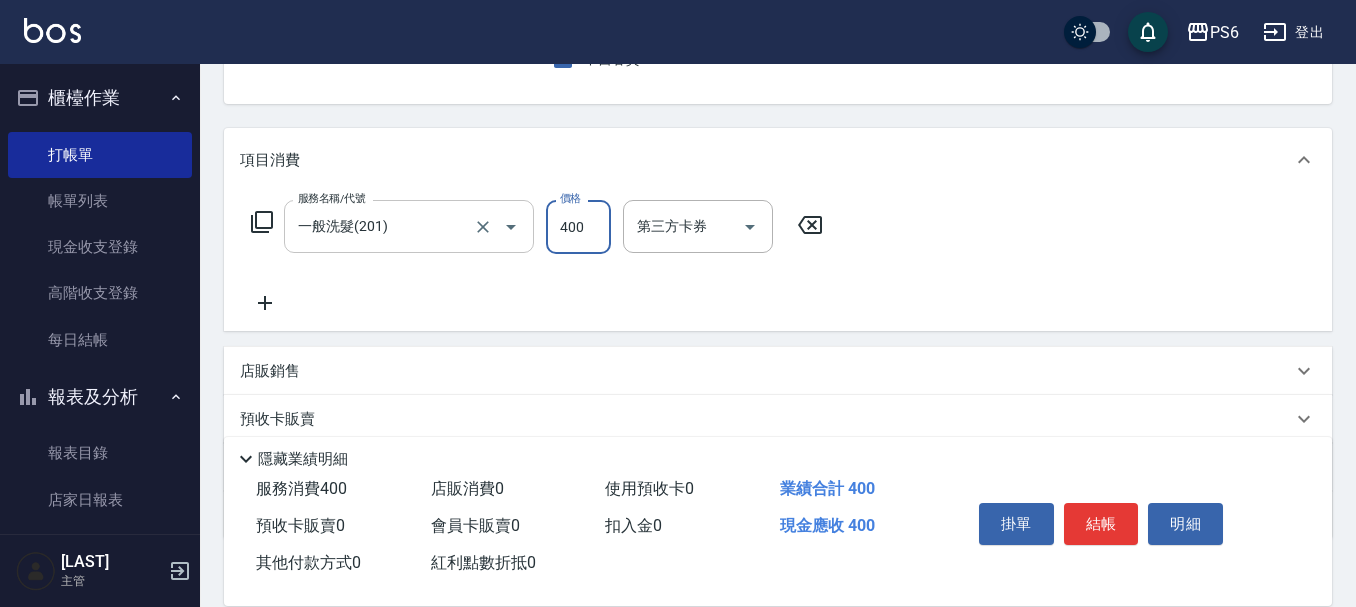type on "400" 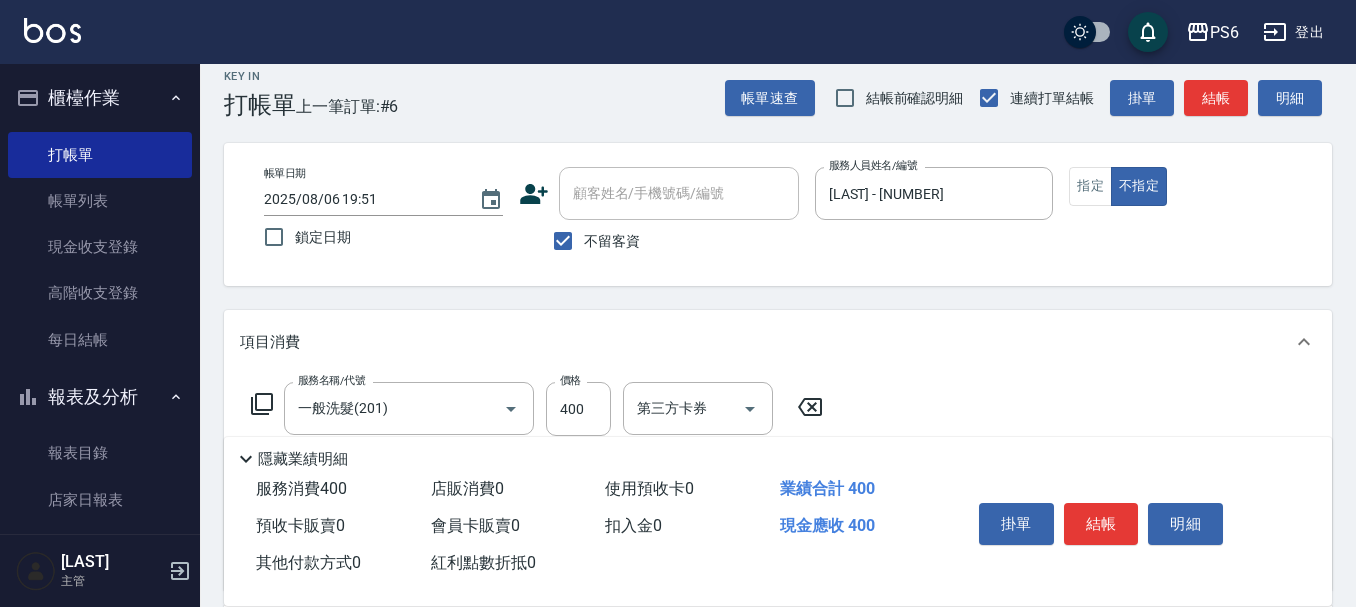 scroll, scrollTop: 0, scrollLeft: 0, axis: both 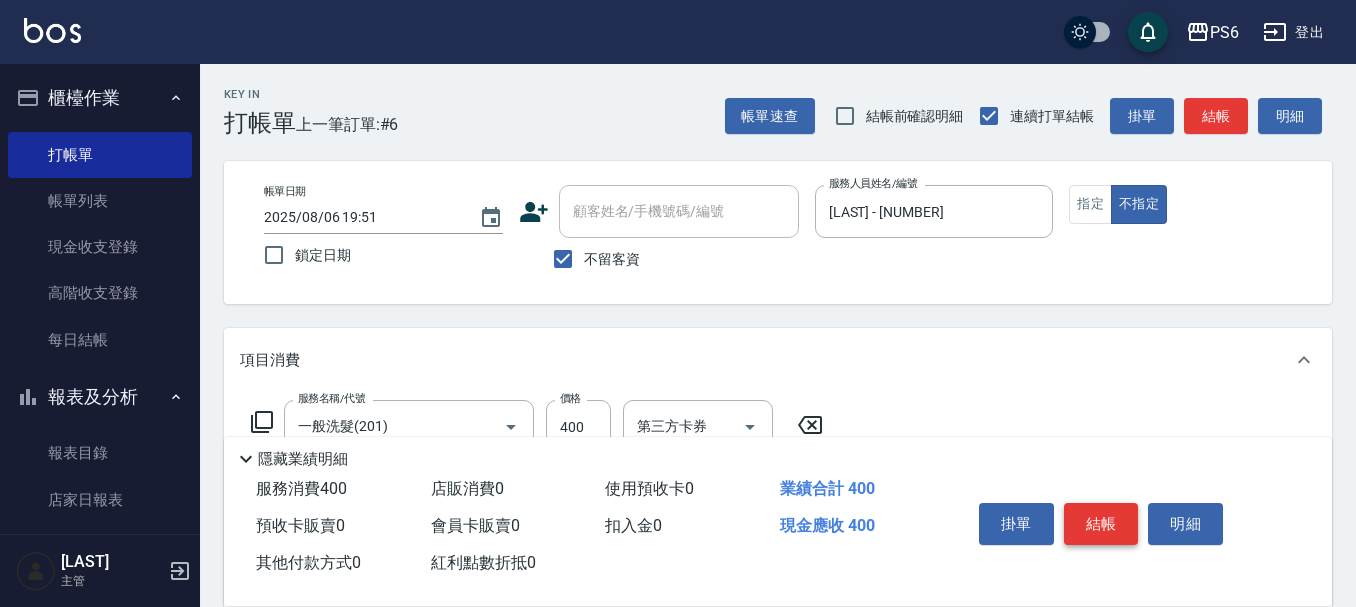click on "結帳" at bounding box center [1101, 524] 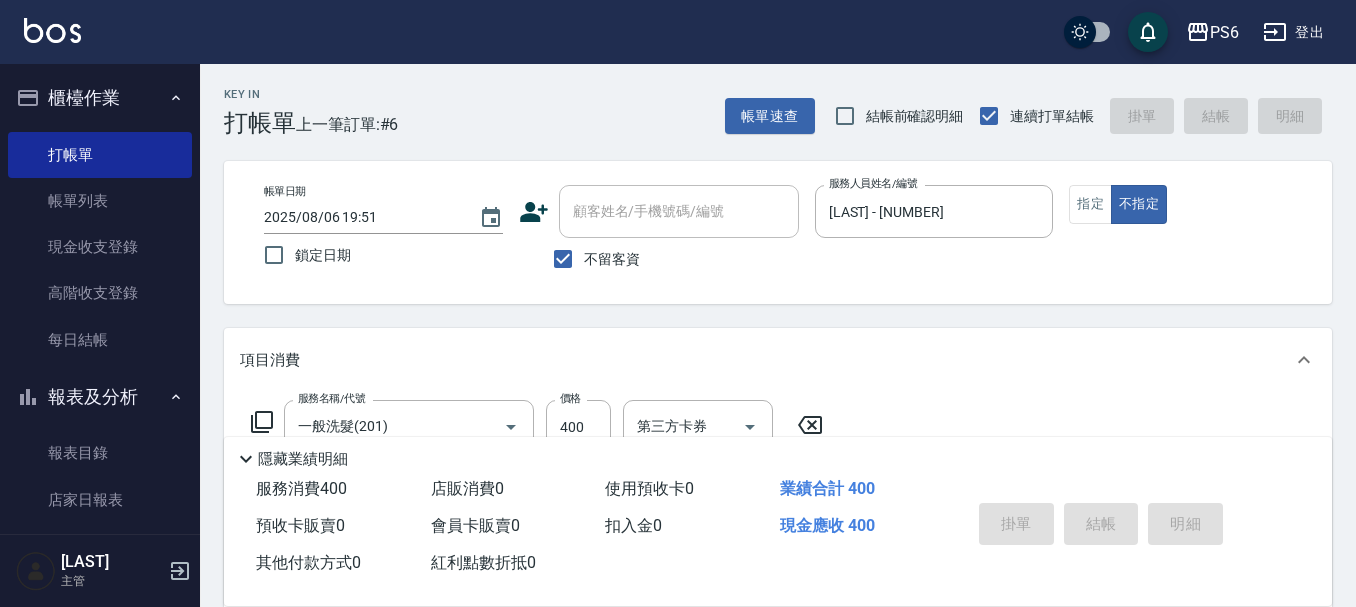 type on "2025/08/06 19:52" 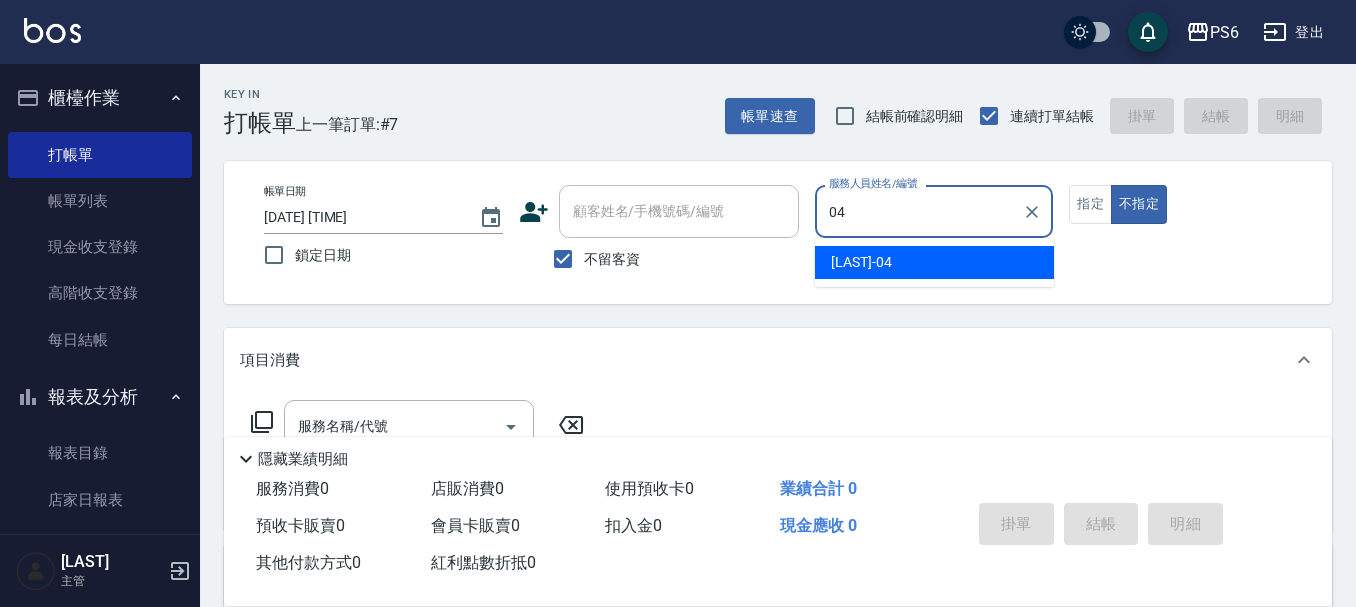 type on "吳婉瑜-04" 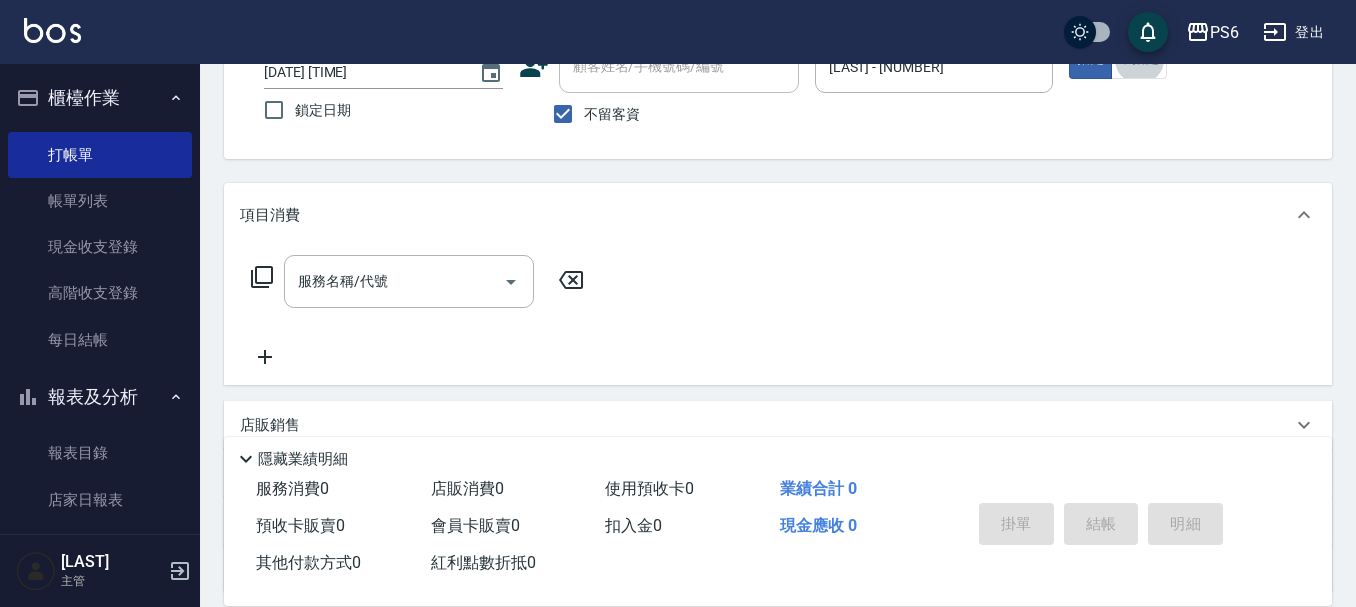 scroll, scrollTop: 200, scrollLeft: 0, axis: vertical 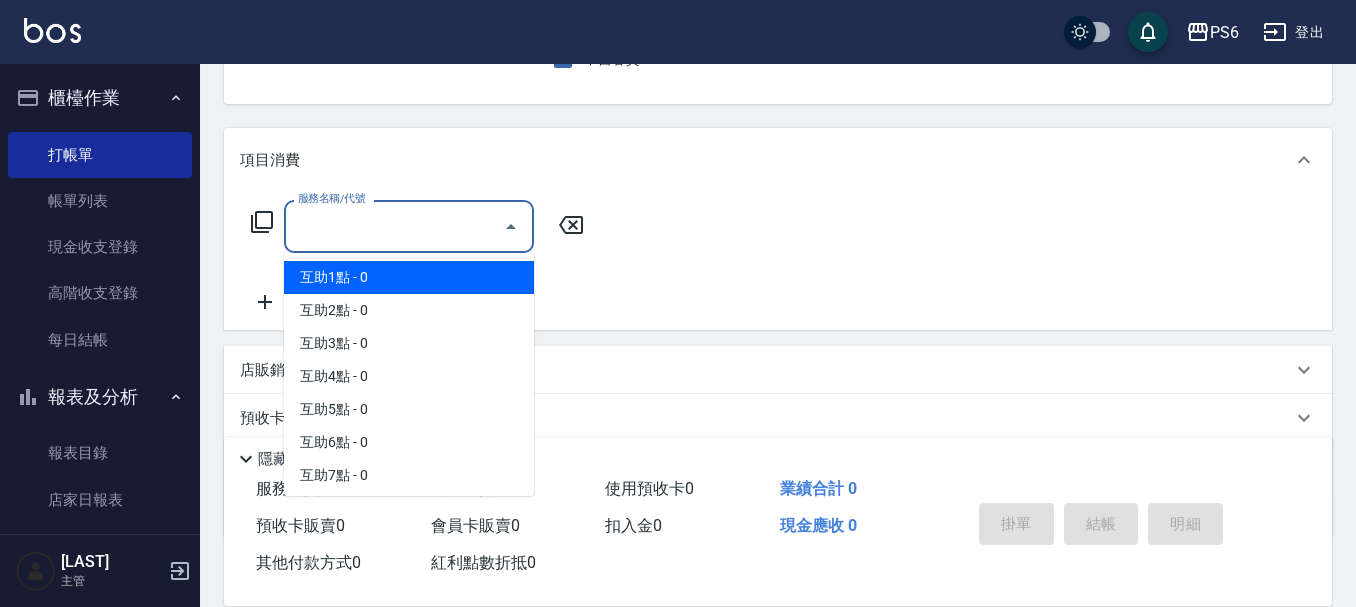 click on "服務名稱/代號" at bounding box center [394, 226] 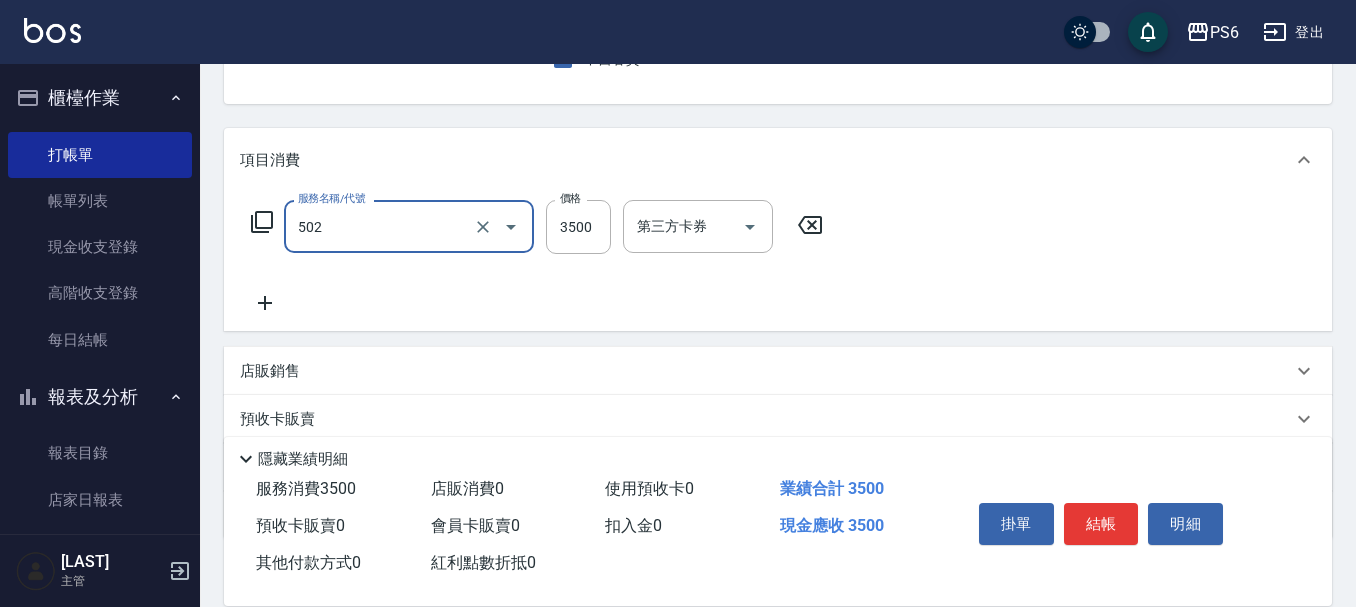 type on "水漾染髮(502)" 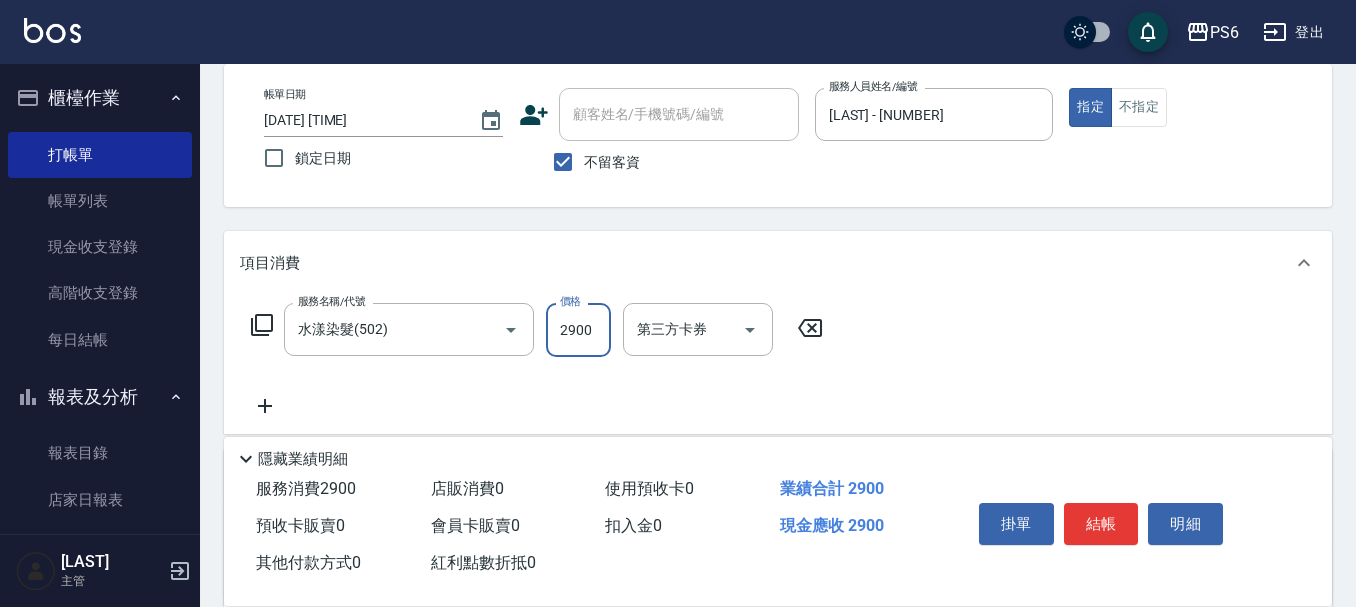 scroll, scrollTop: 0, scrollLeft: 0, axis: both 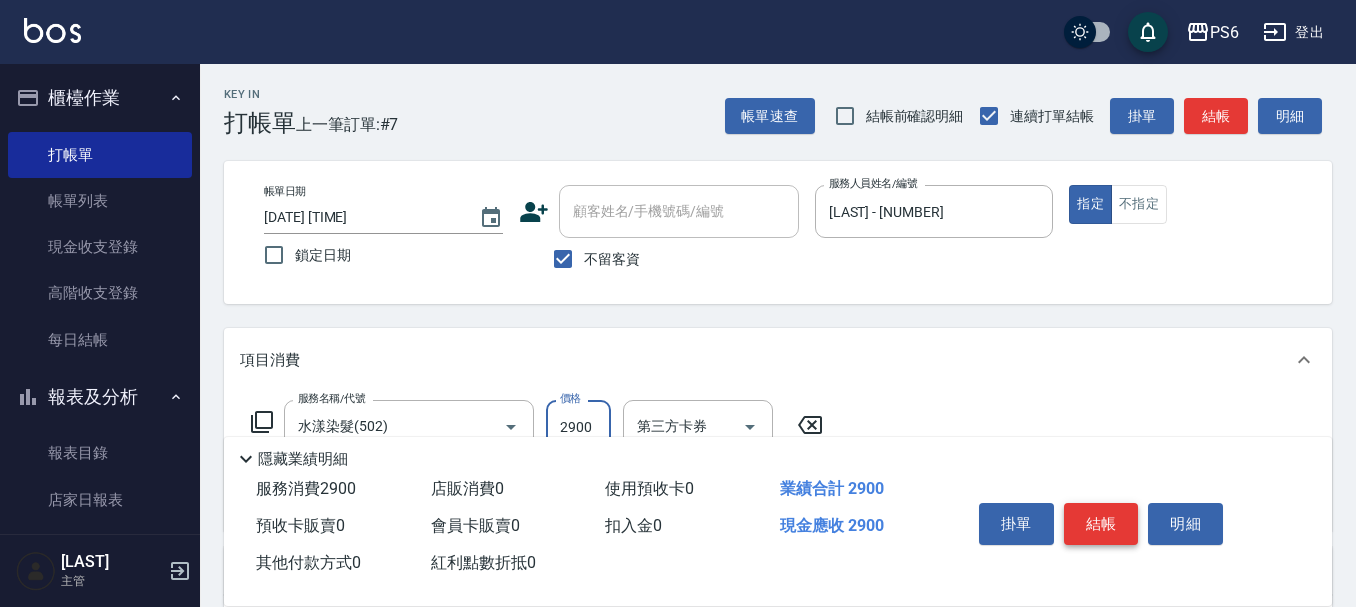 type on "2900" 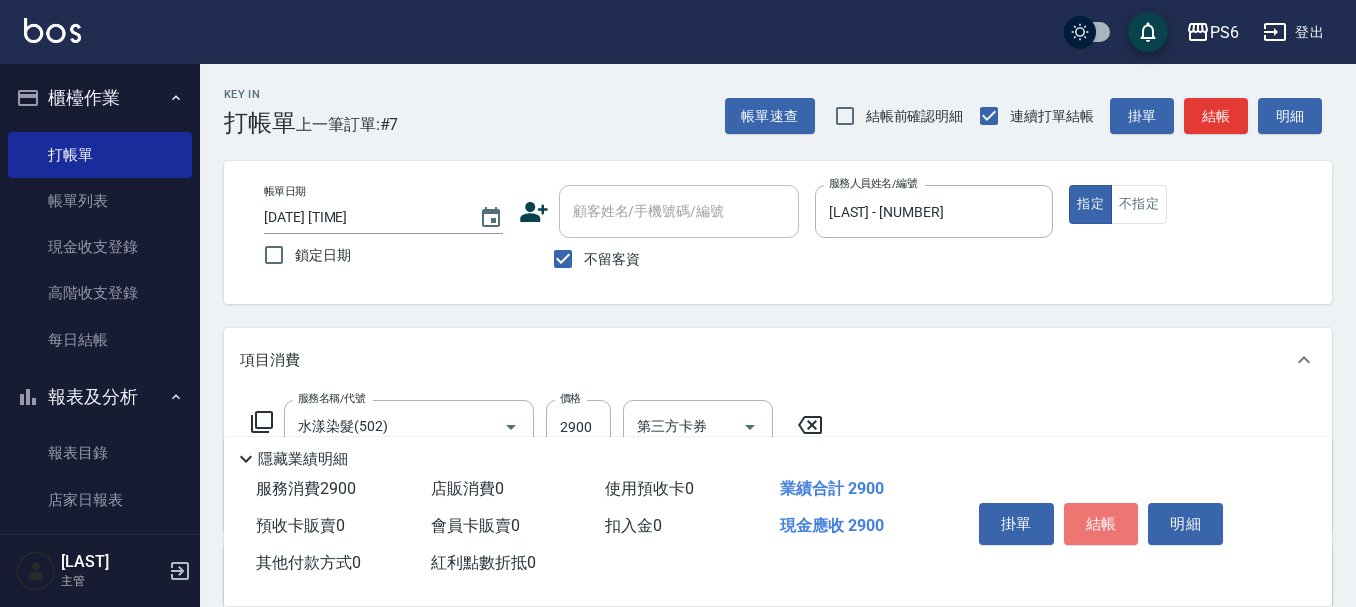click on "結帳" at bounding box center [1101, 524] 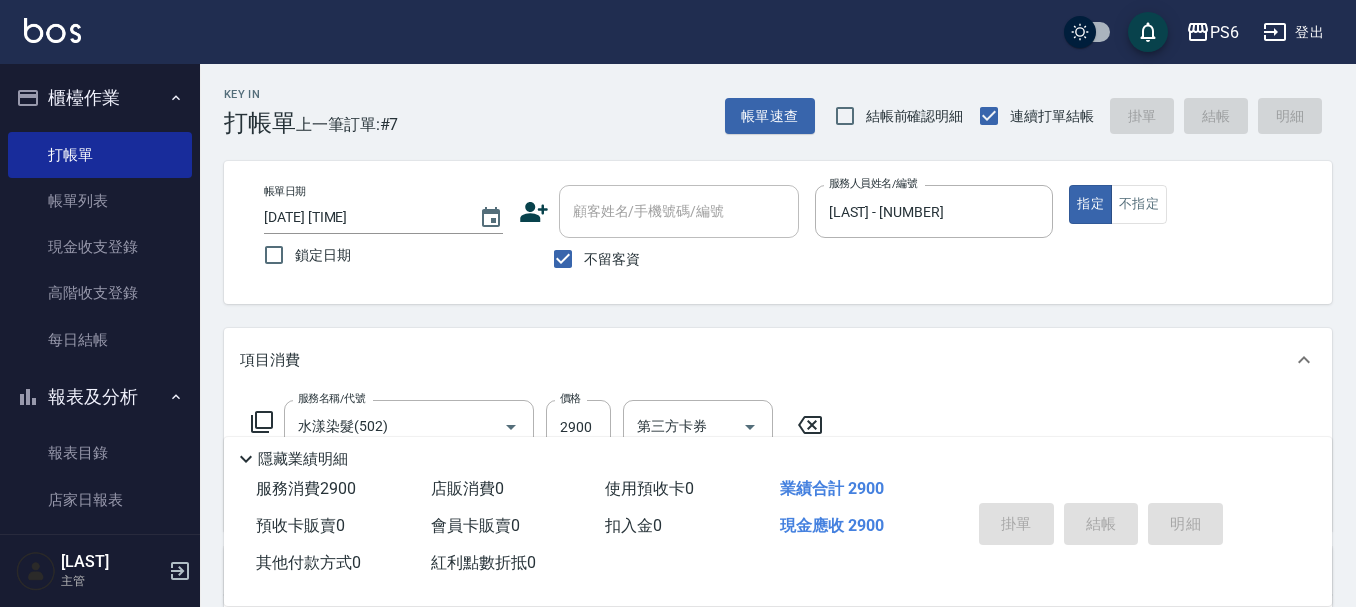 type 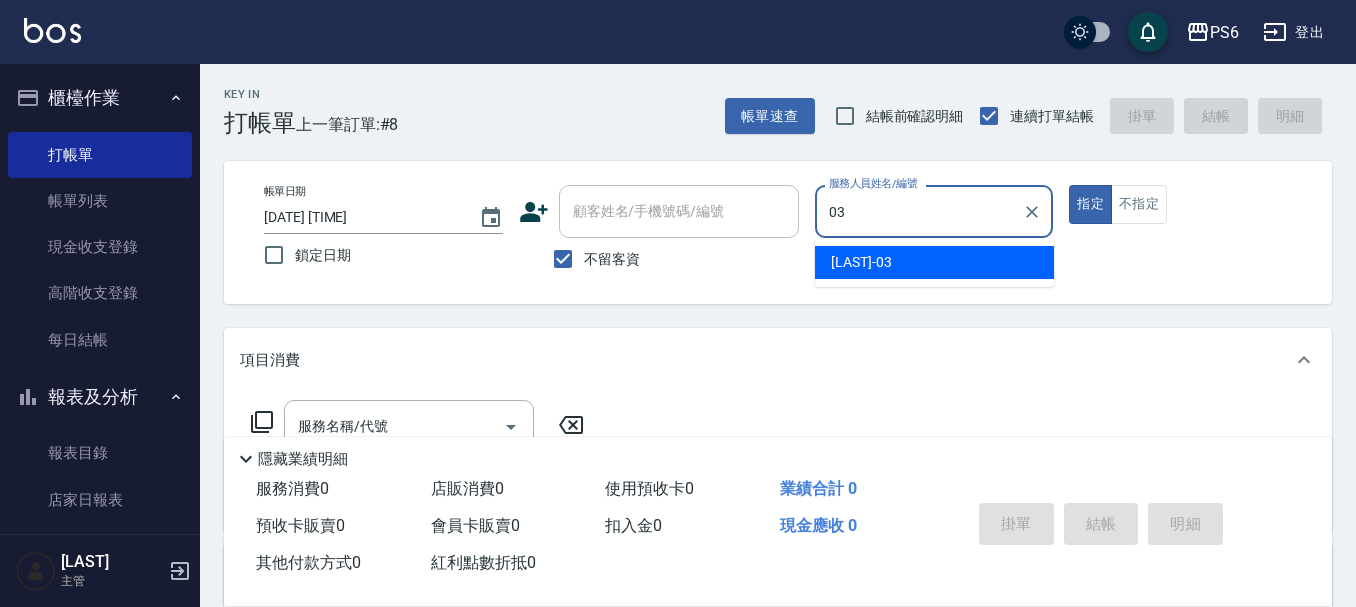 type on "莊婉蓁-03" 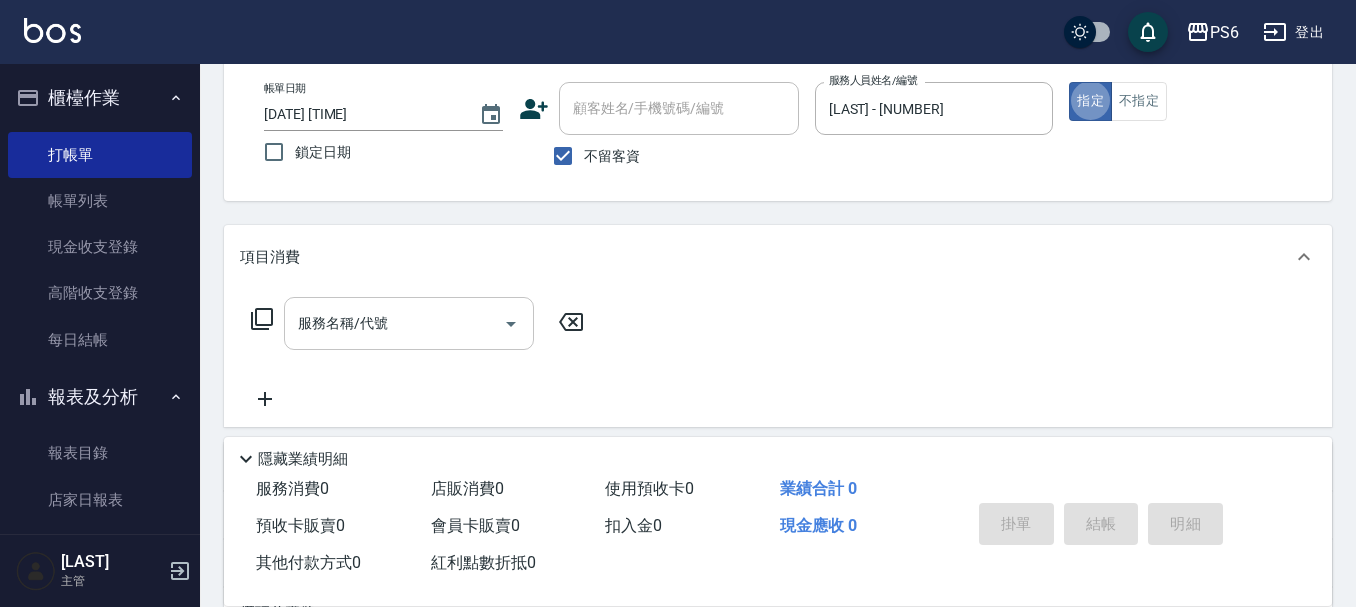 scroll, scrollTop: 200, scrollLeft: 0, axis: vertical 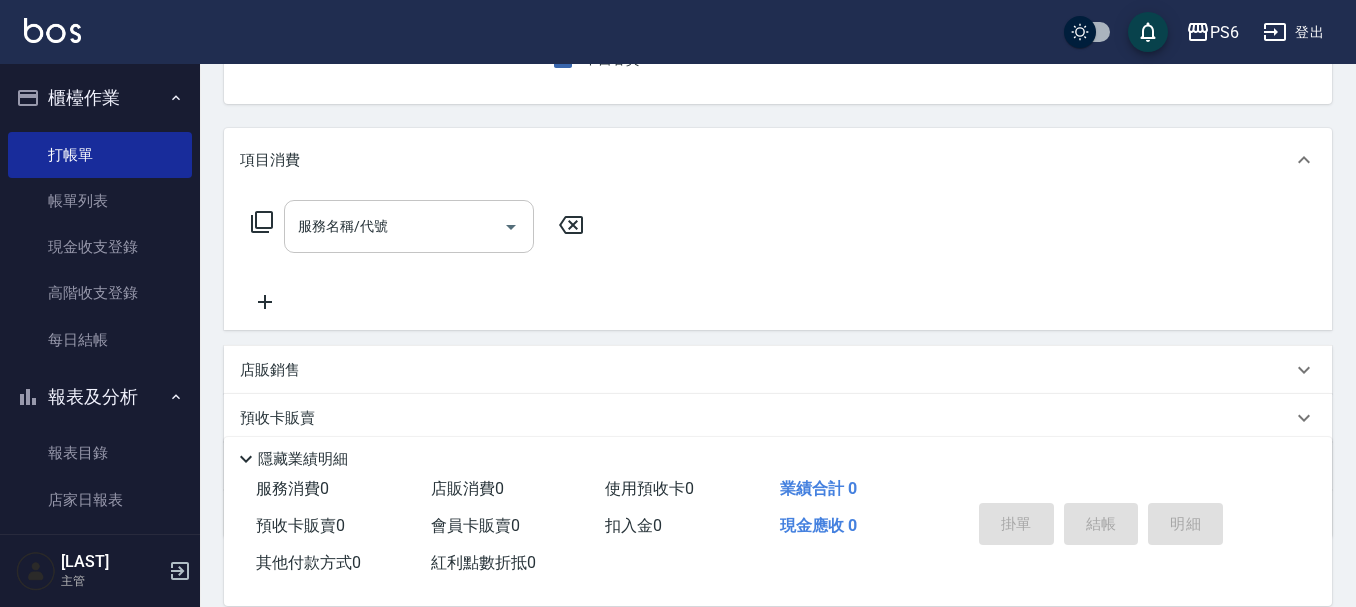 click on "服務名稱/代號" at bounding box center [409, 226] 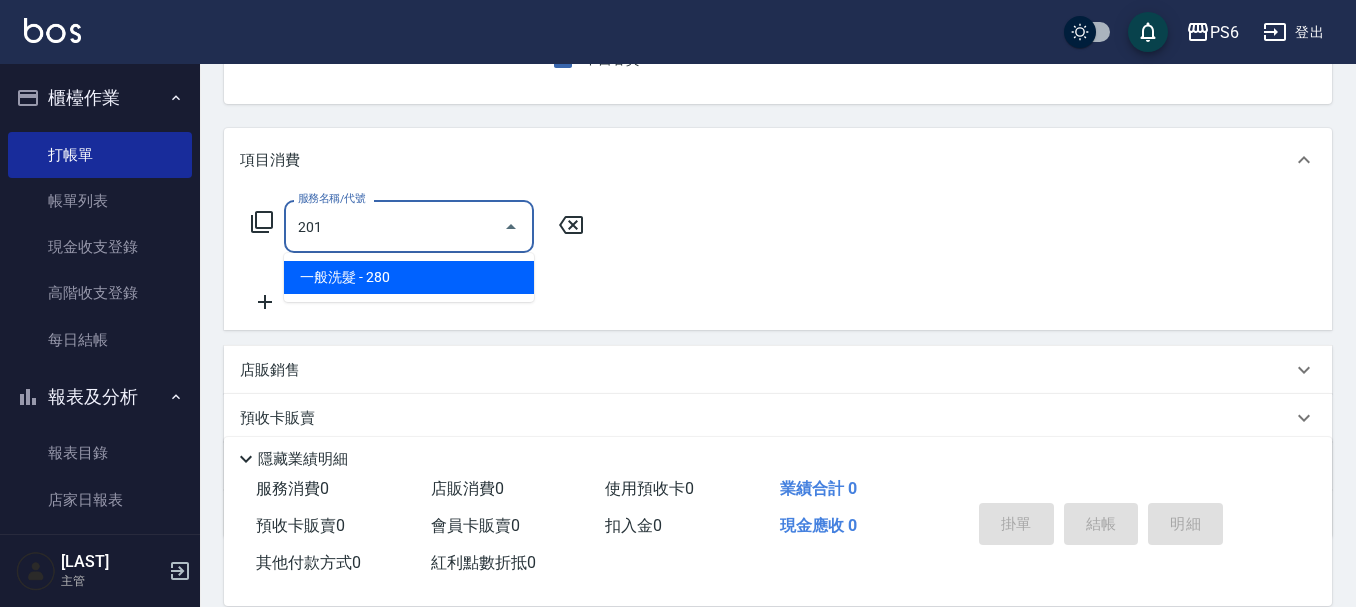 type on "一般洗髮(201)" 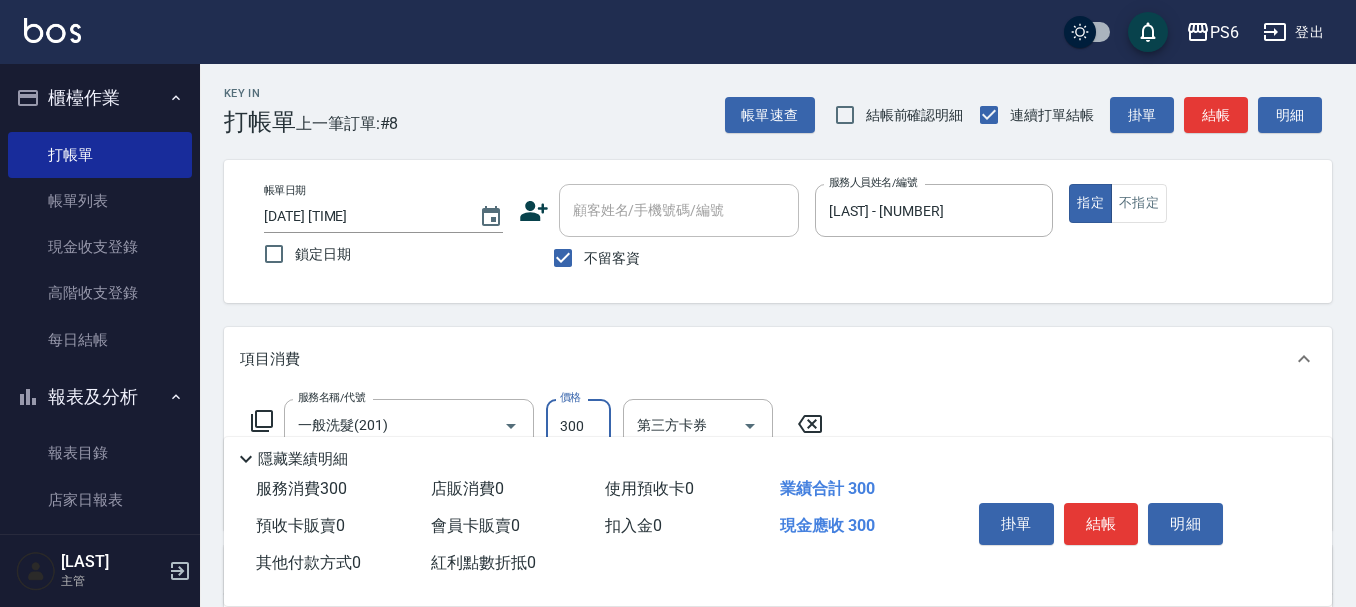 scroll, scrollTop: 0, scrollLeft: 0, axis: both 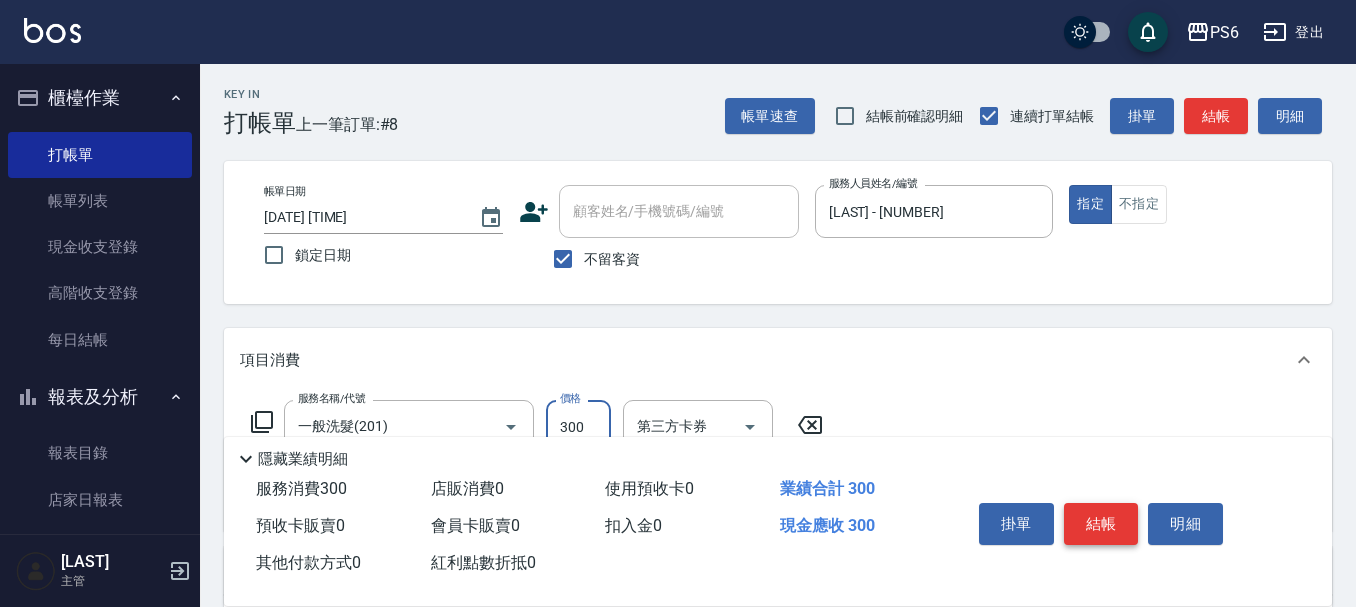 type on "300" 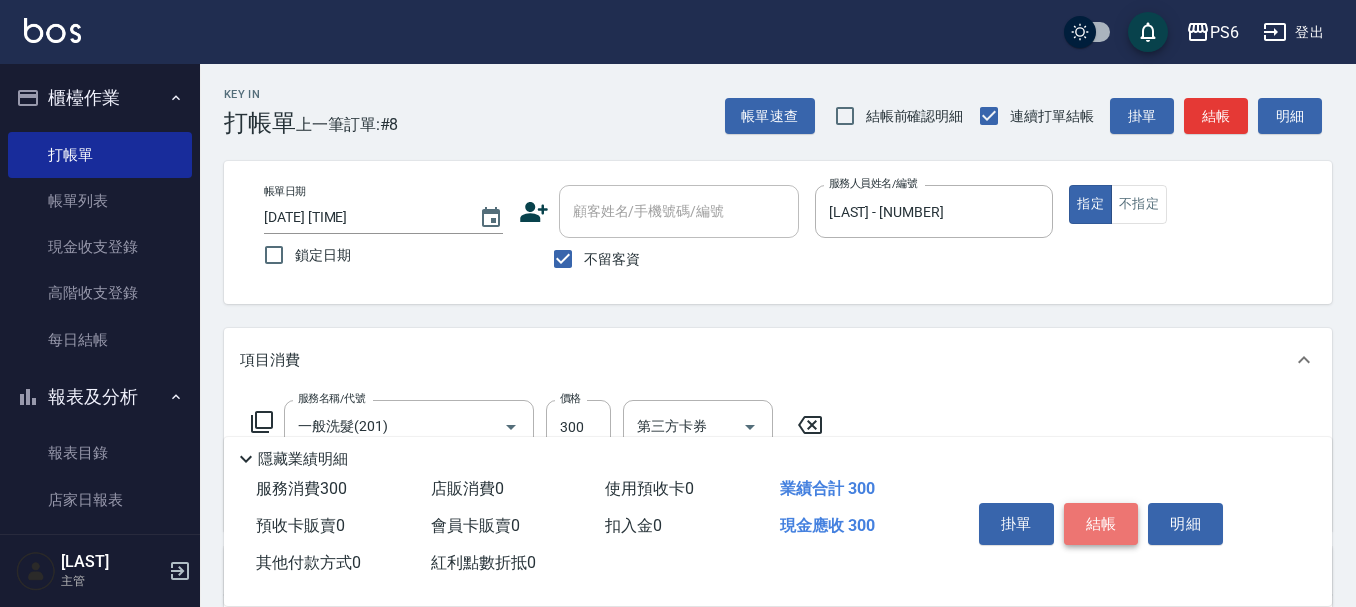 click on "結帳" at bounding box center [1101, 524] 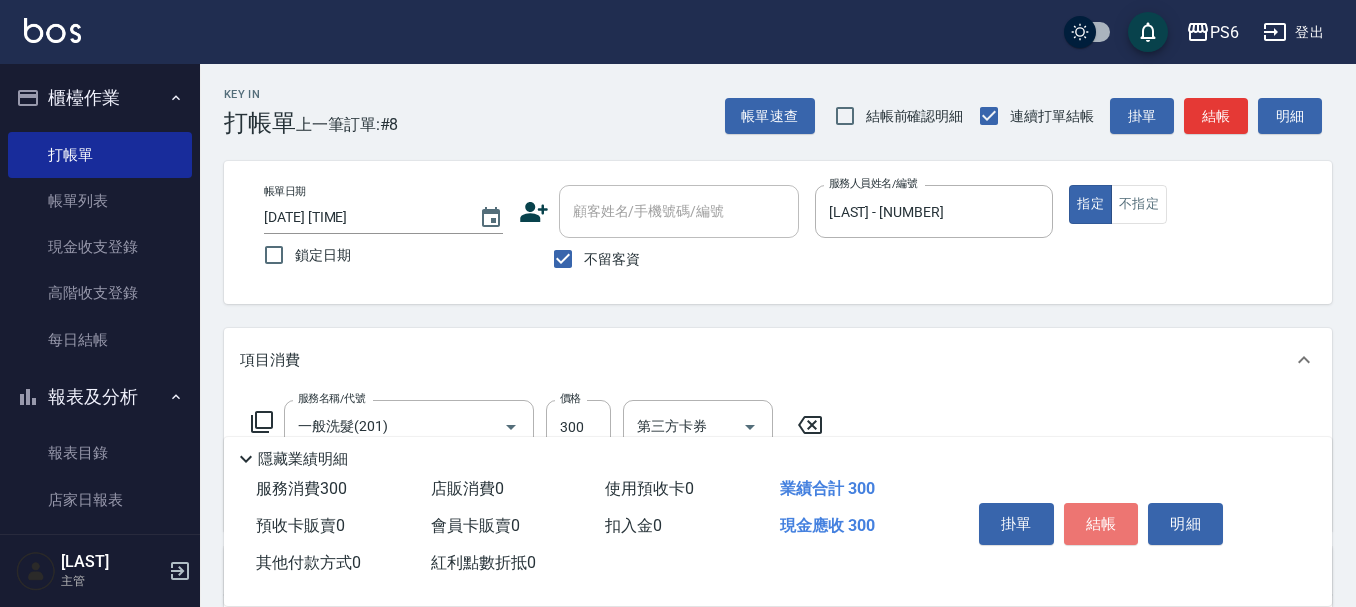 type 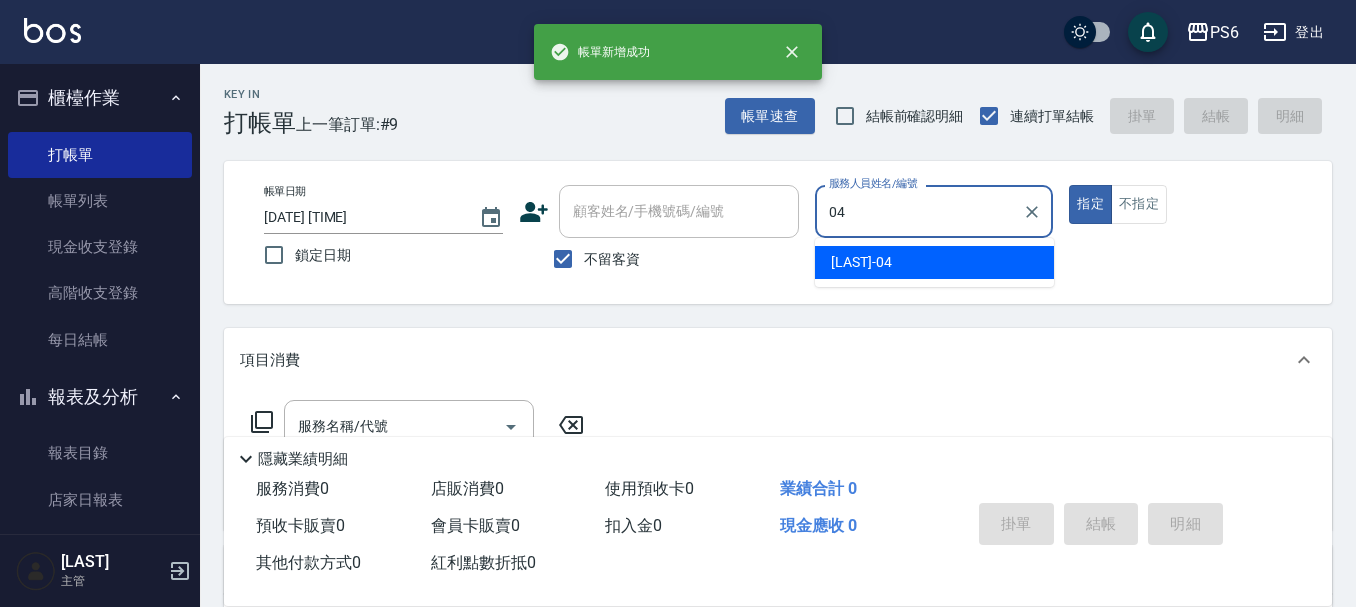 type on "吳婉瑜-04" 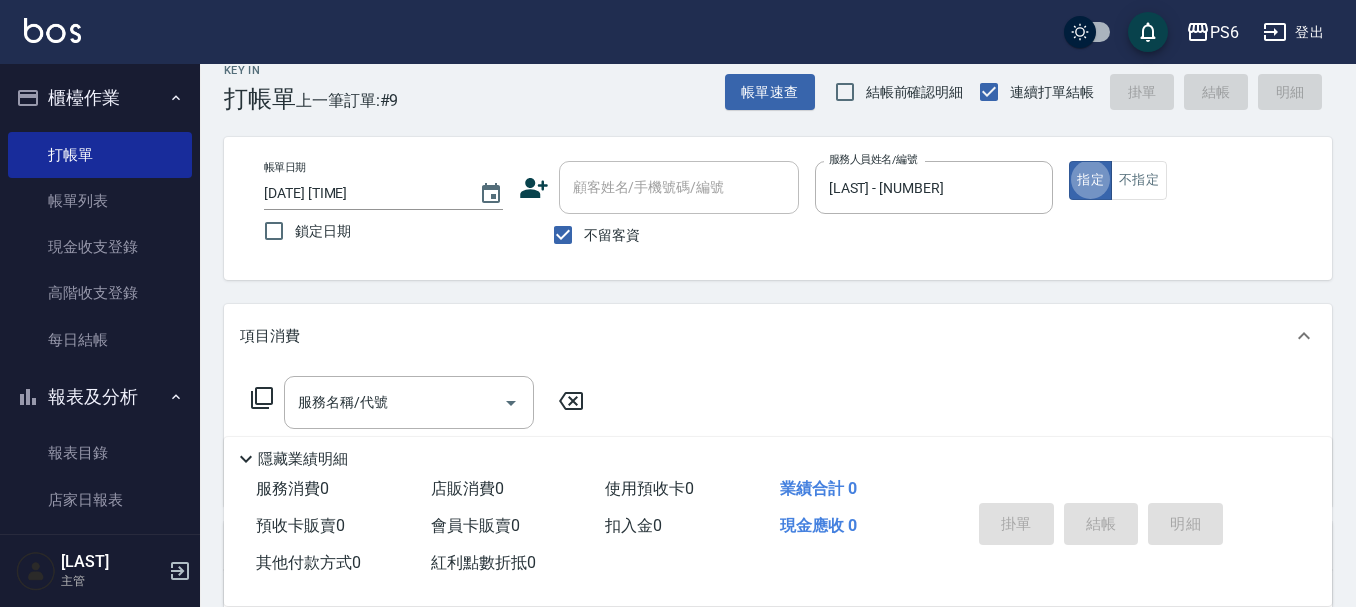 scroll, scrollTop: 100, scrollLeft: 0, axis: vertical 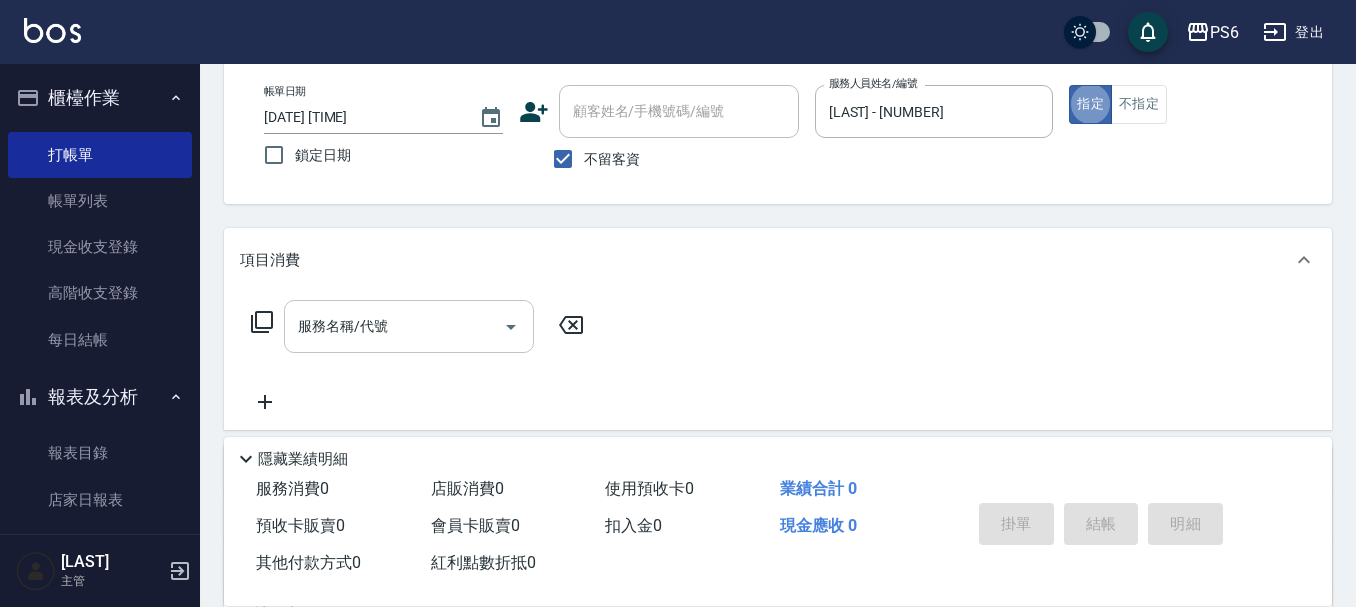 click on "服務名稱/代號" at bounding box center [394, 326] 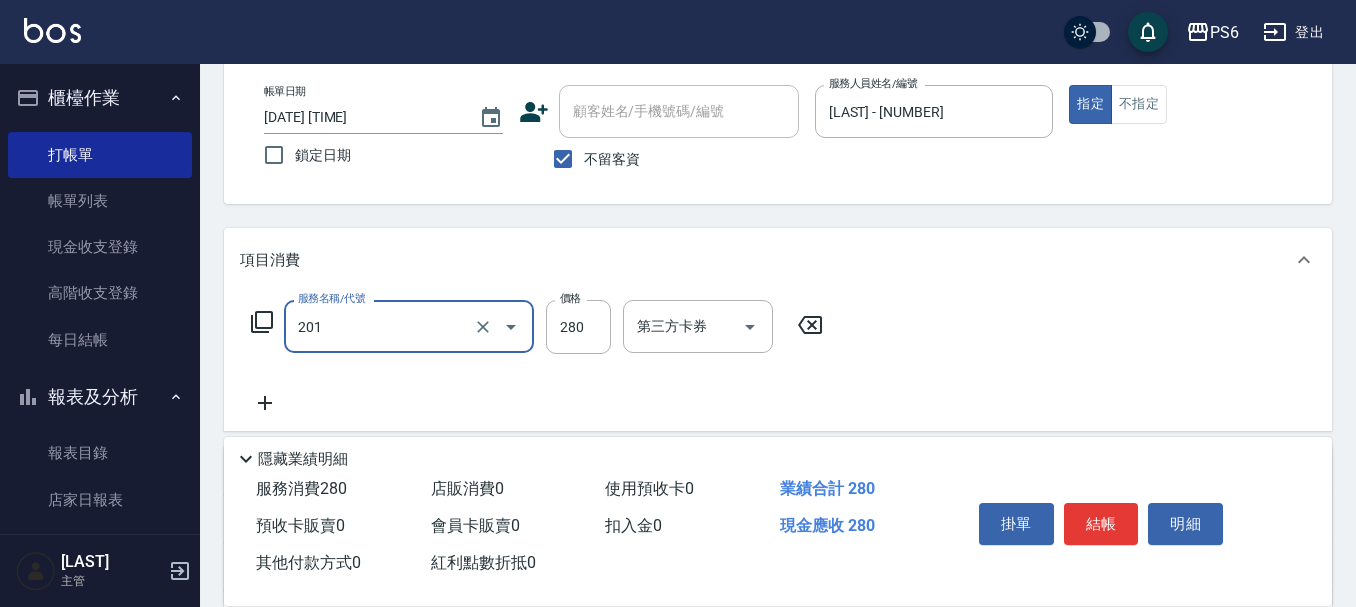 type on "一般洗髮(201)" 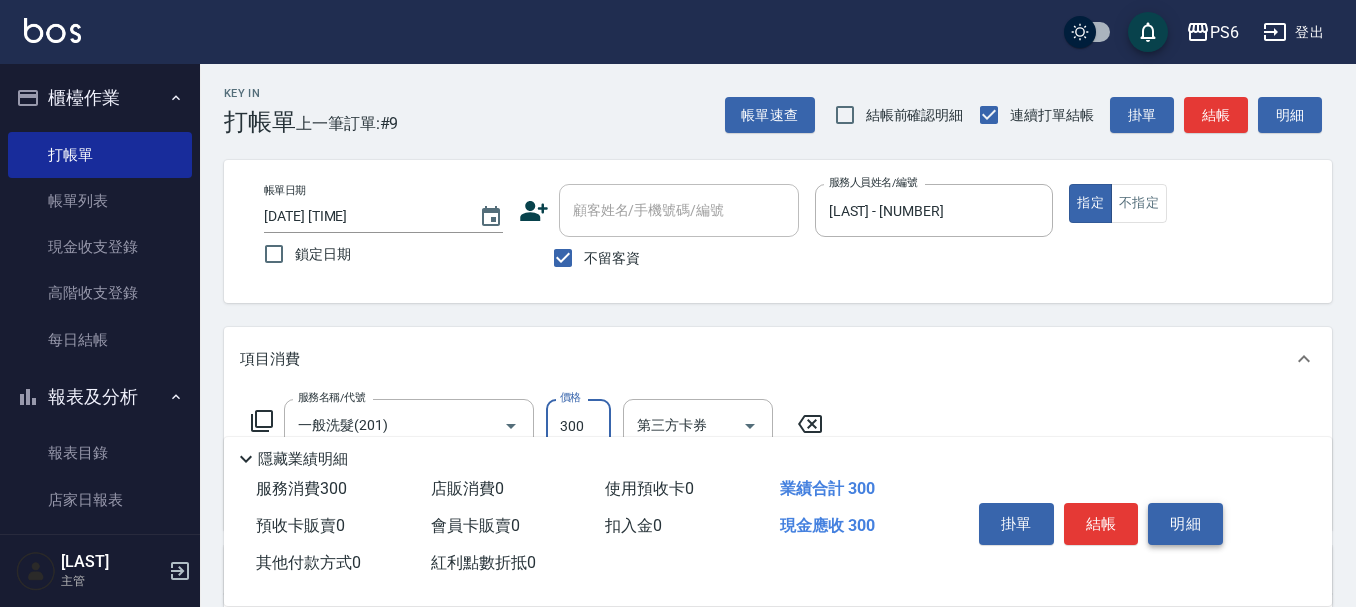 scroll, scrollTop: 0, scrollLeft: 0, axis: both 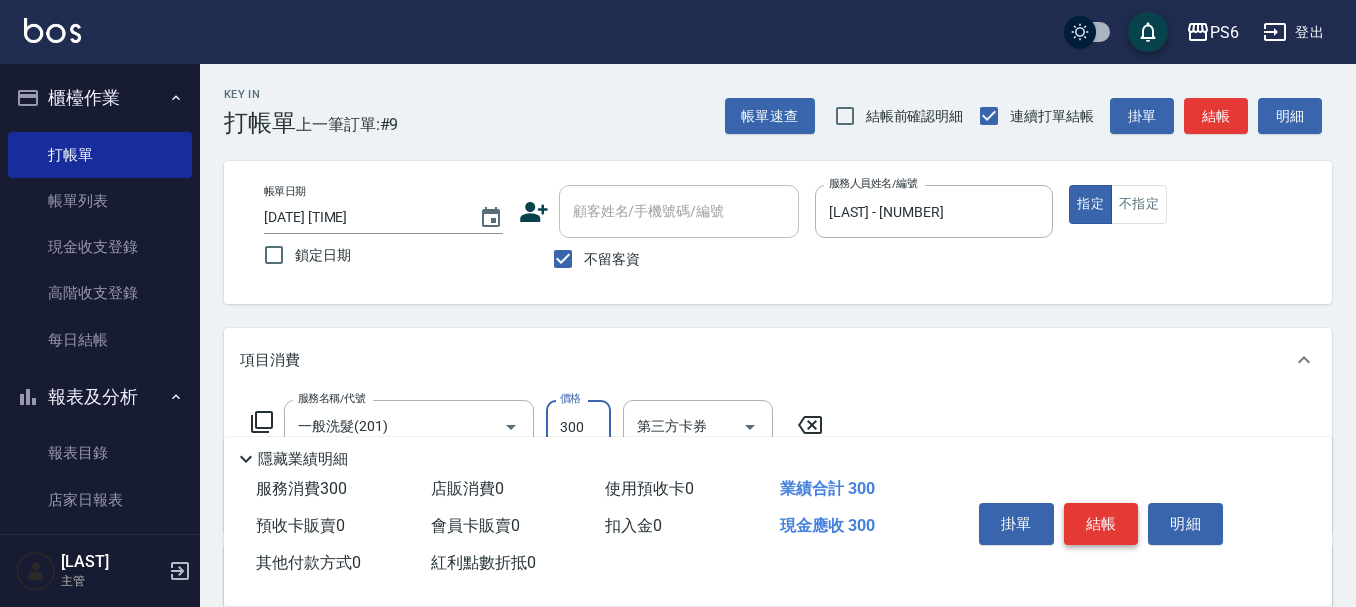 type on "300" 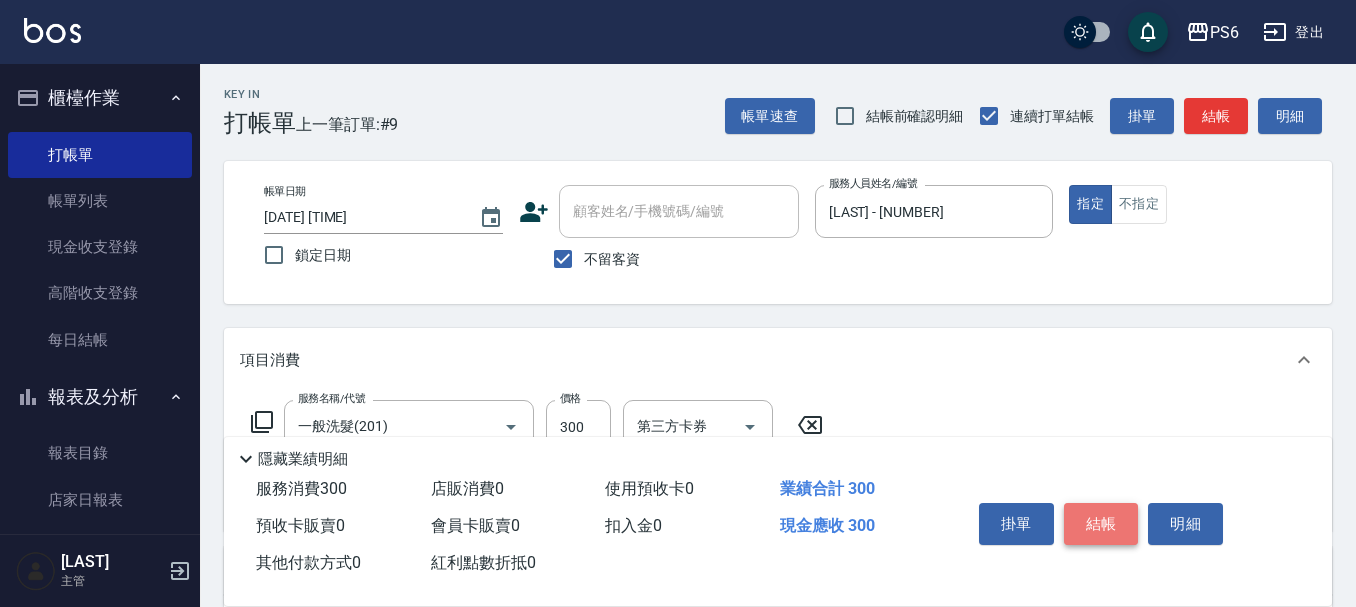 click on "結帳" at bounding box center [1101, 524] 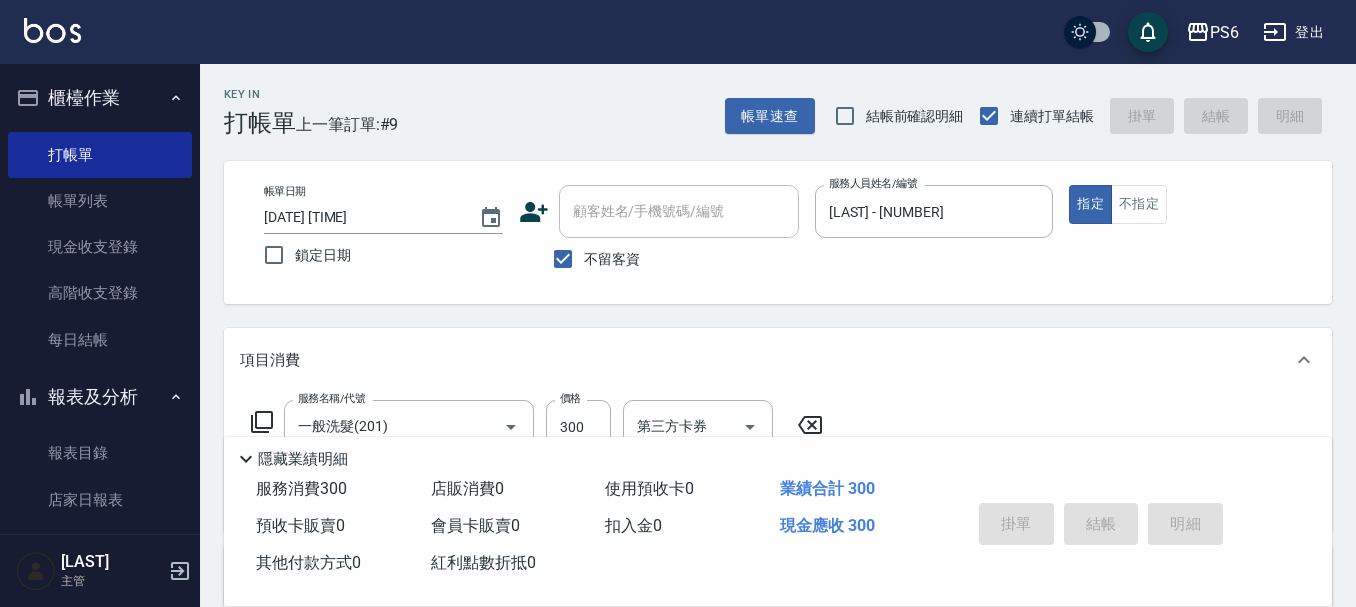type 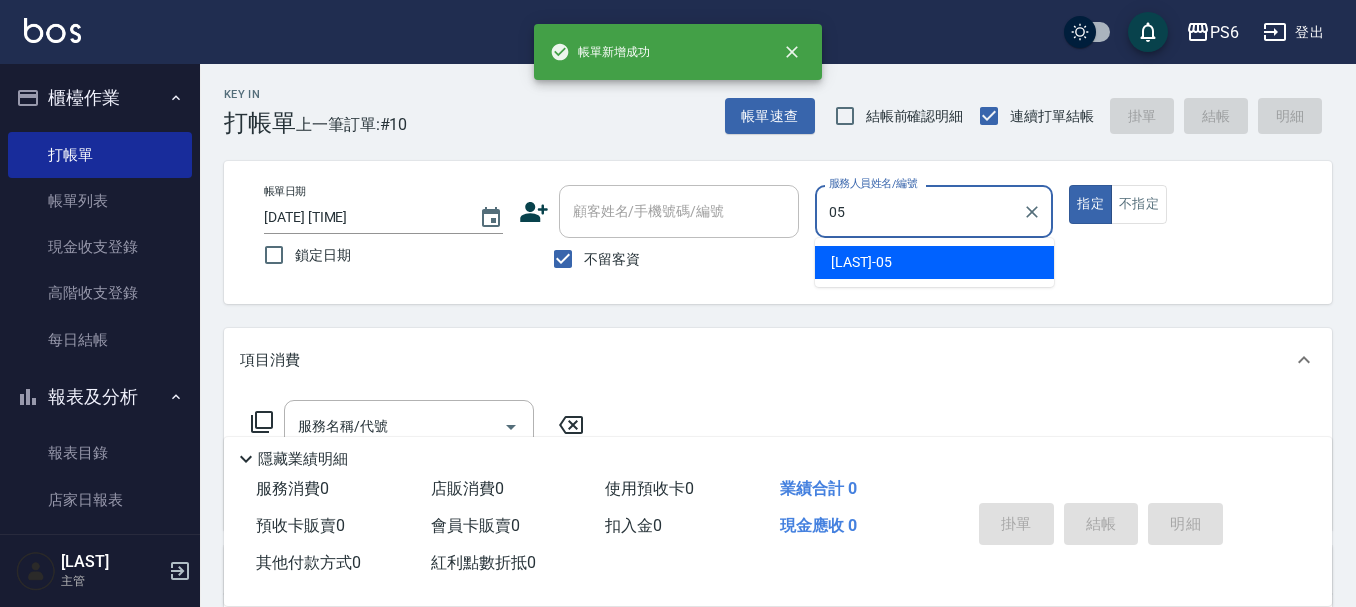 type on "林育賢-05" 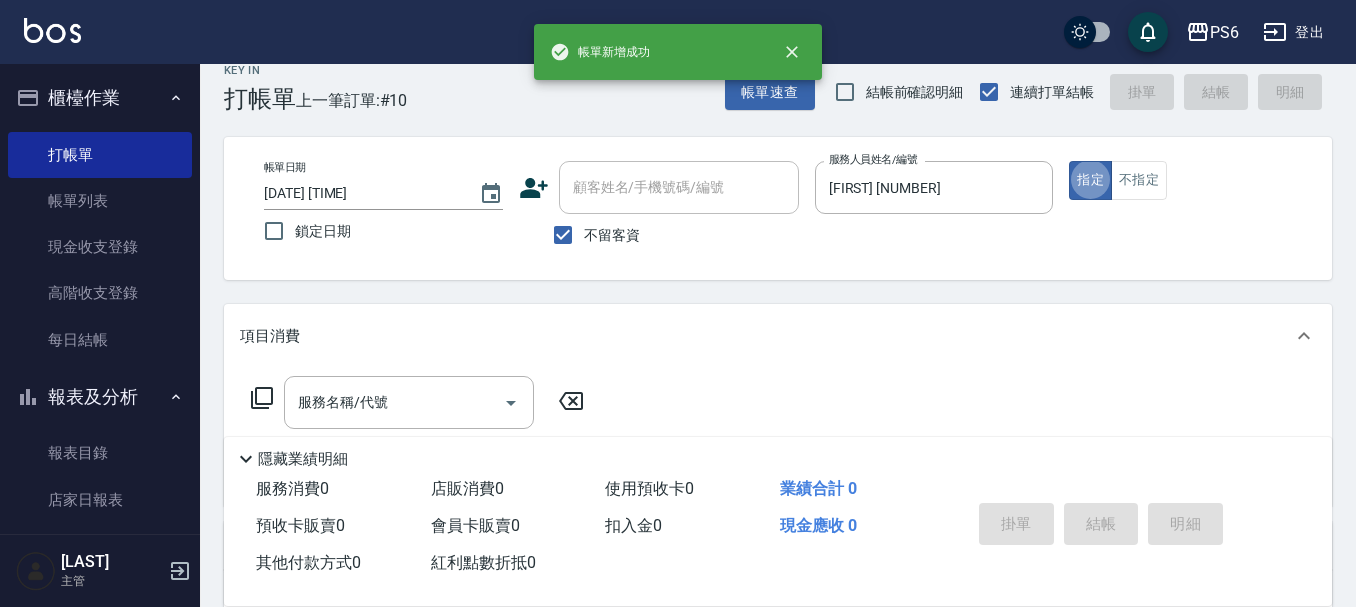 scroll, scrollTop: 100, scrollLeft: 0, axis: vertical 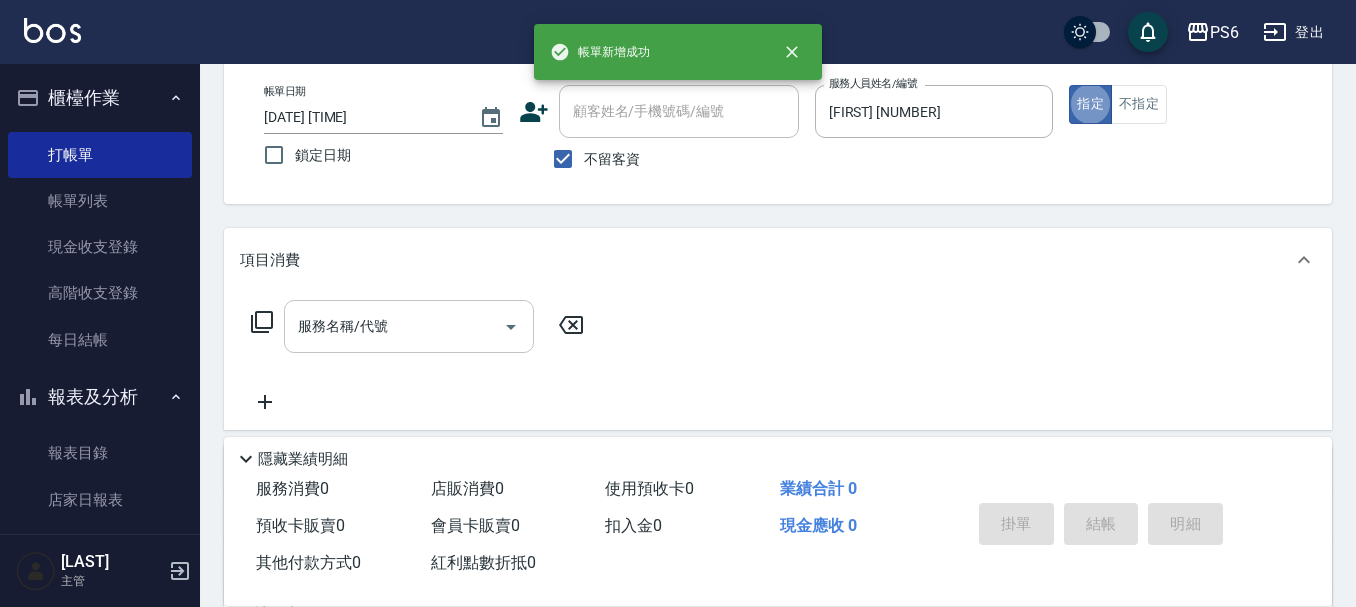 click on "服務名稱/代號" at bounding box center (394, 326) 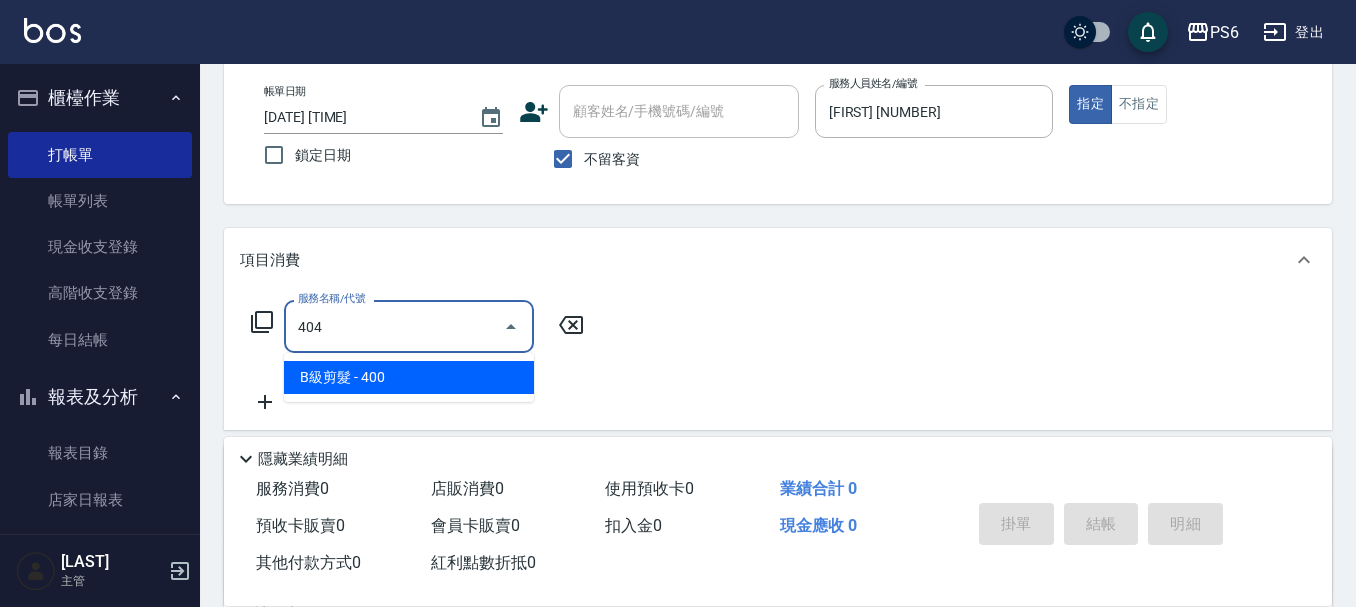 type on "B級剪髮(404)" 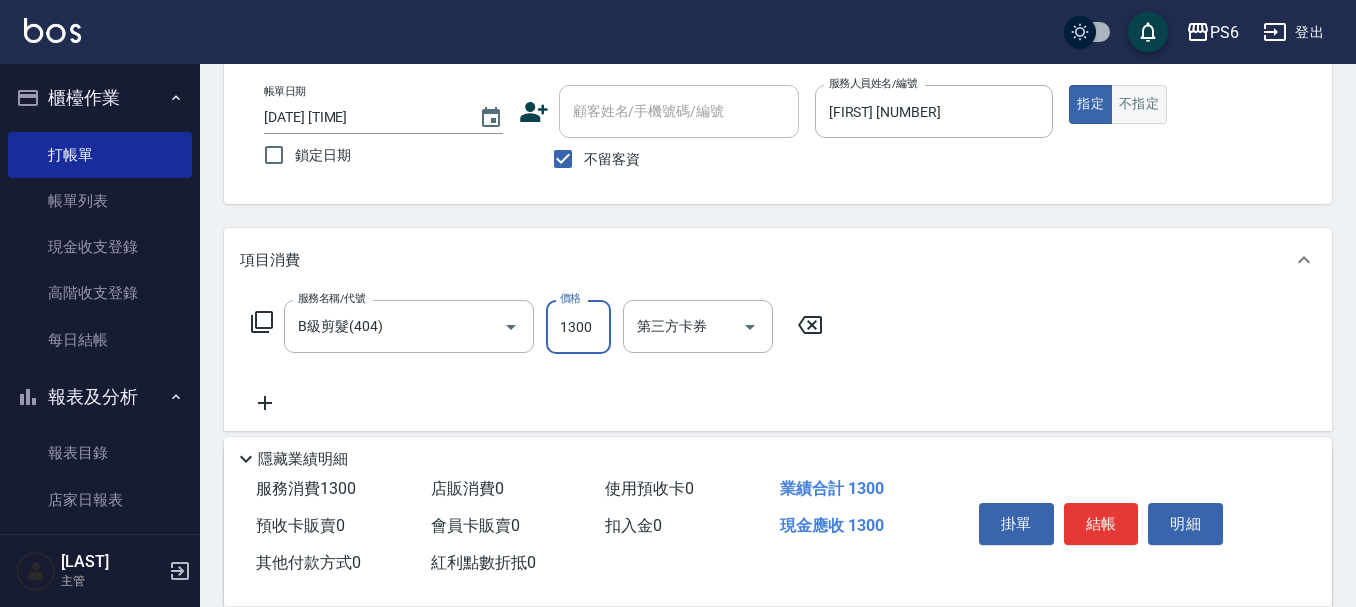 scroll, scrollTop: 0, scrollLeft: 0, axis: both 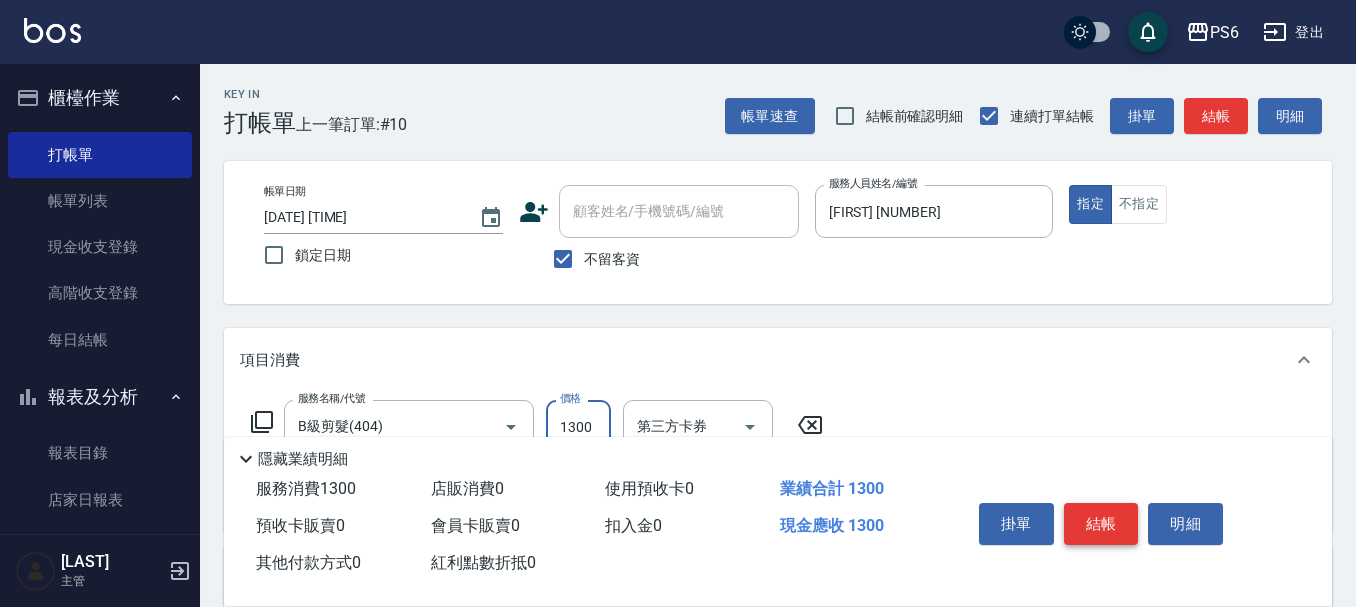type on "1300" 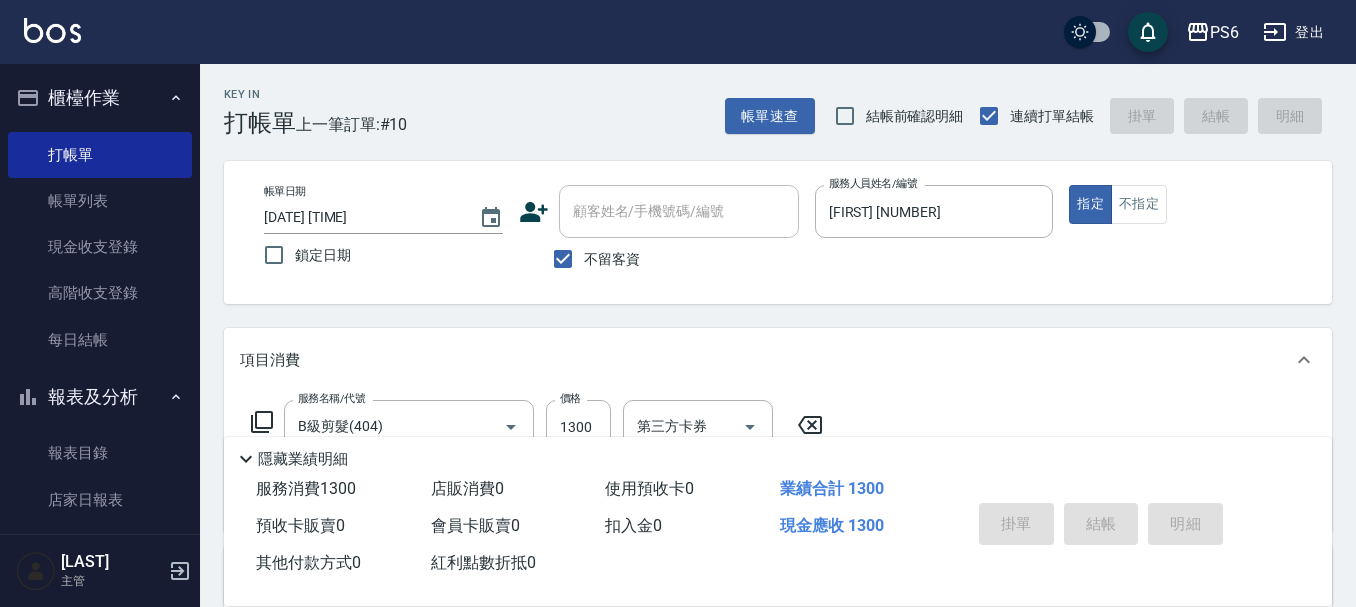 type 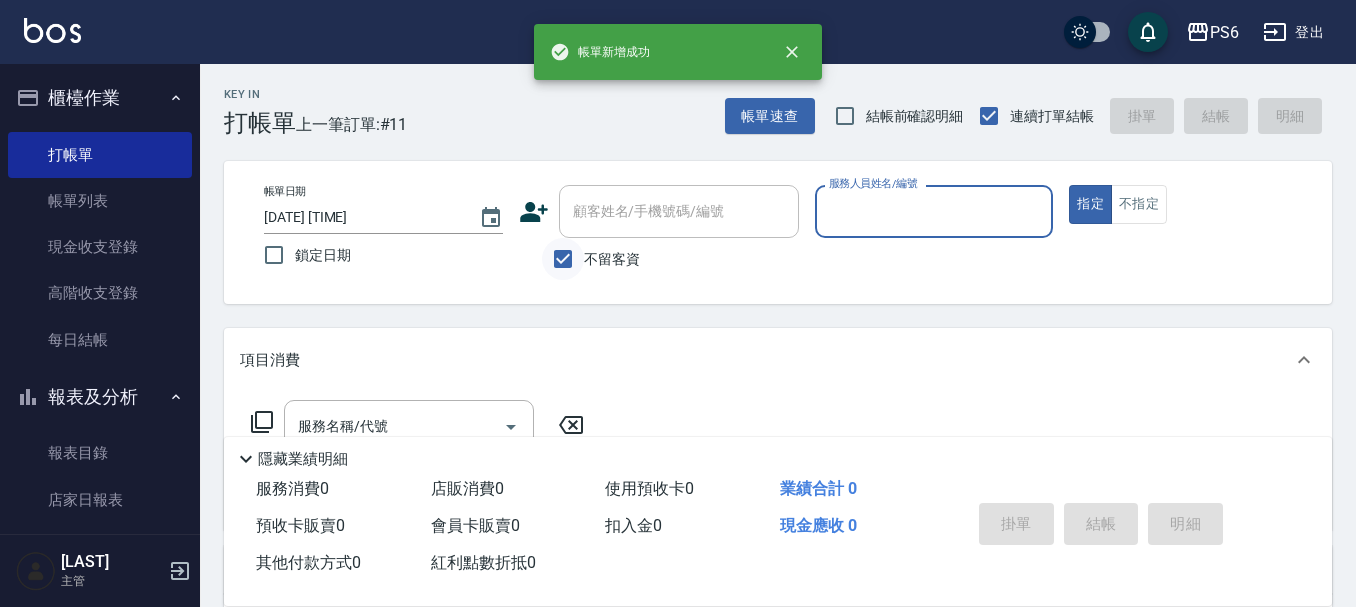 click on "不留客資" at bounding box center [563, 259] 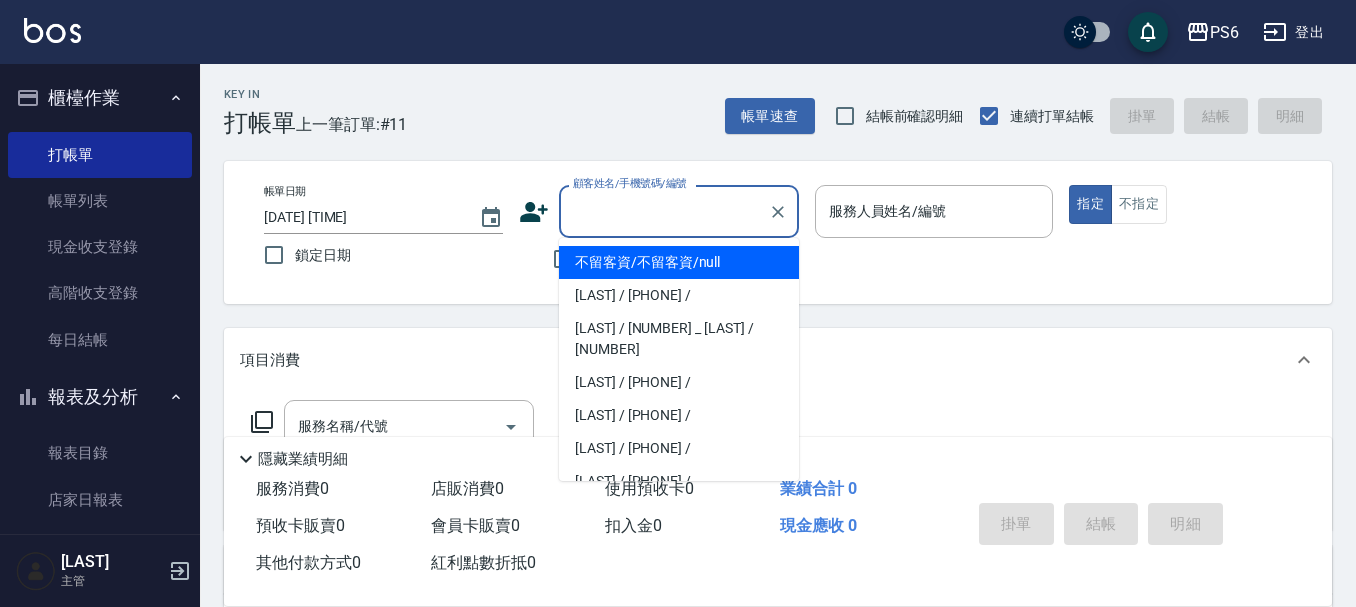 click on "顧客姓名/手機號碼/編號 顧客姓名/手機號碼/編號" at bounding box center [679, 211] 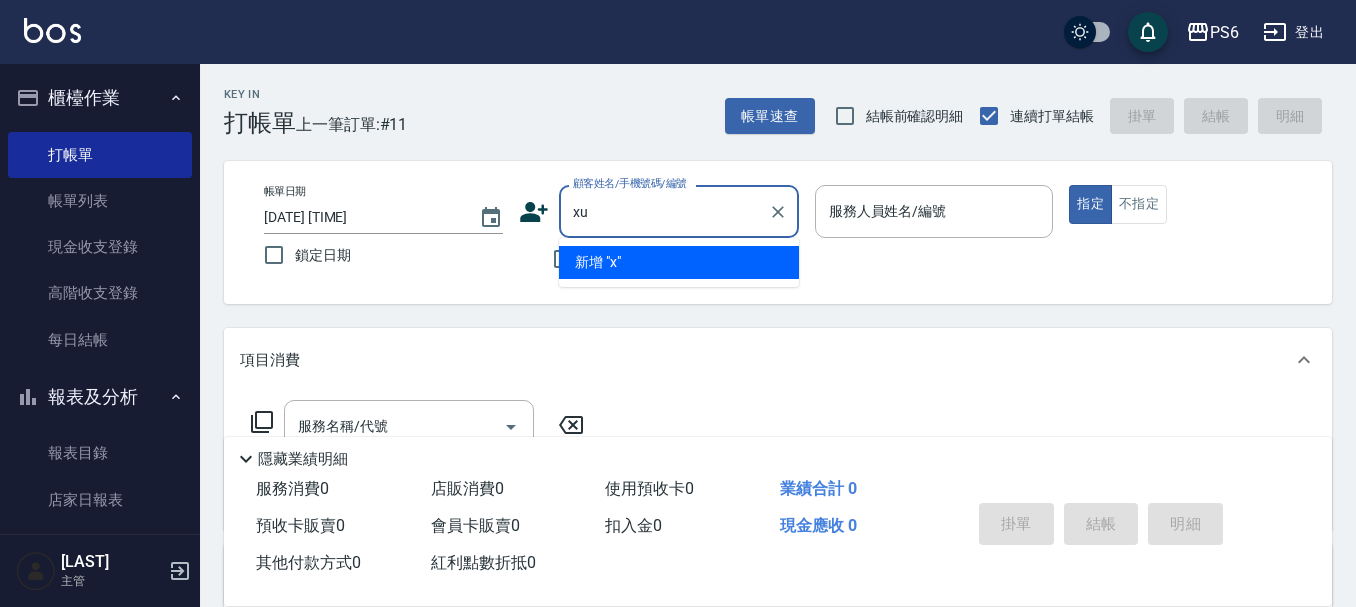 type on "x" 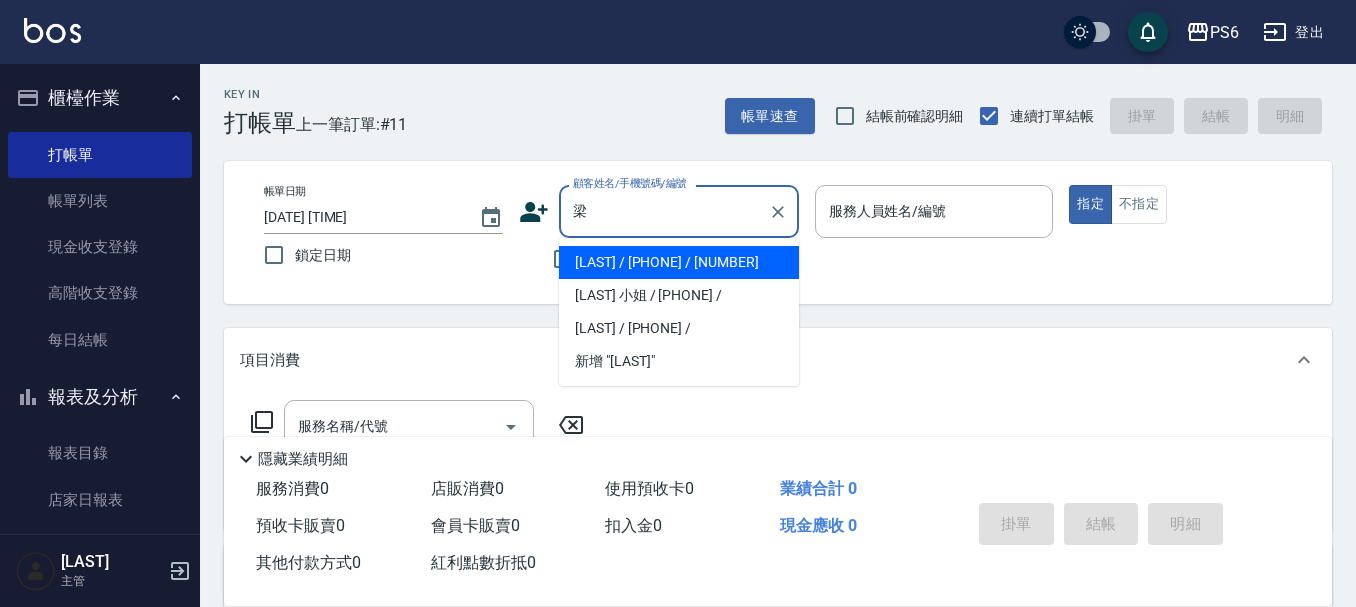 click on "梁鎧翎/0926235818/122" at bounding box center [679, 262] 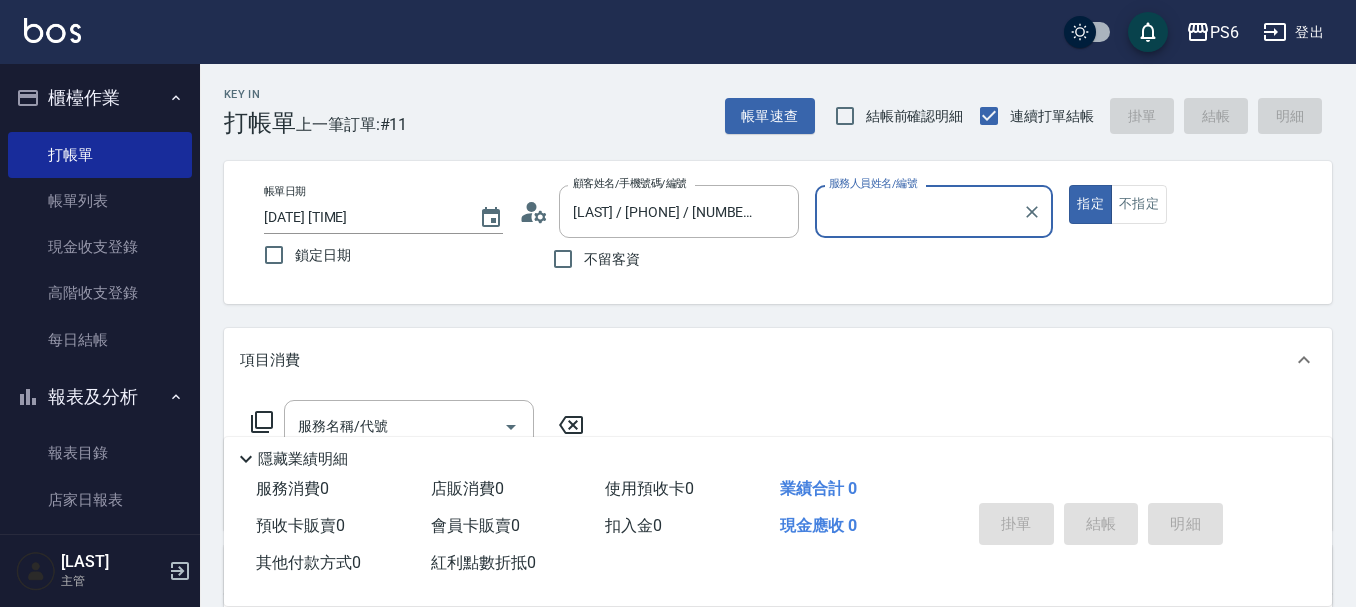 type on "李佳凌-06" 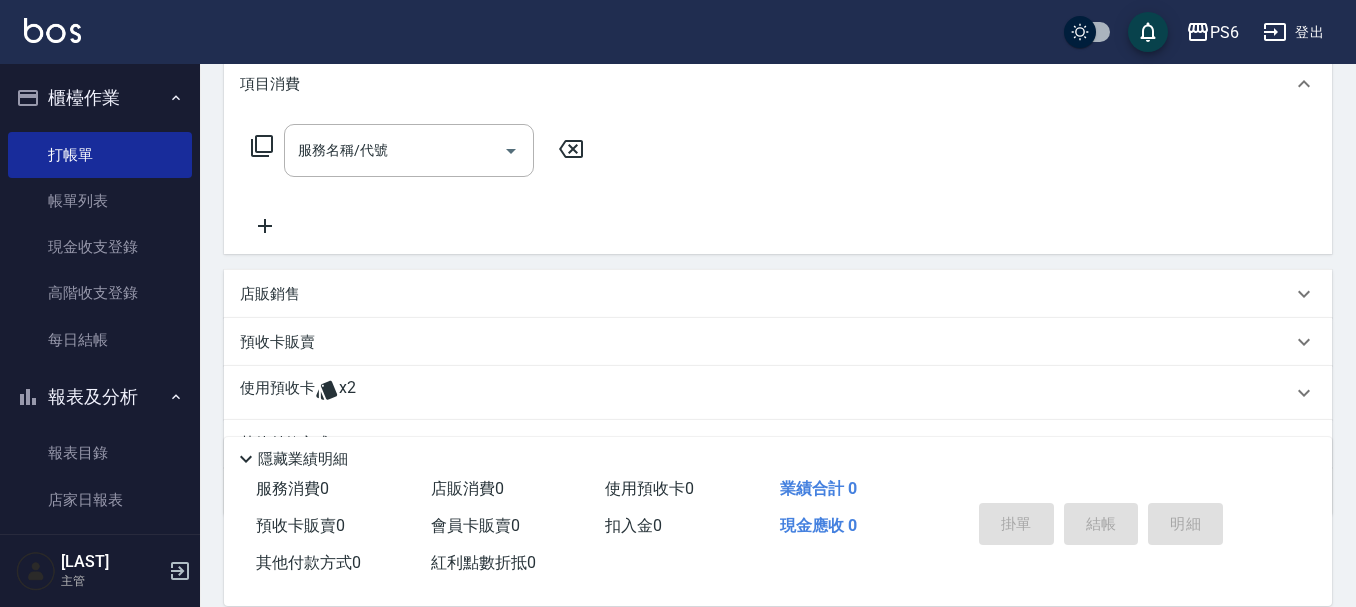 scroll, scrollTop: 377, scrollLeft: 0, axis: vertical 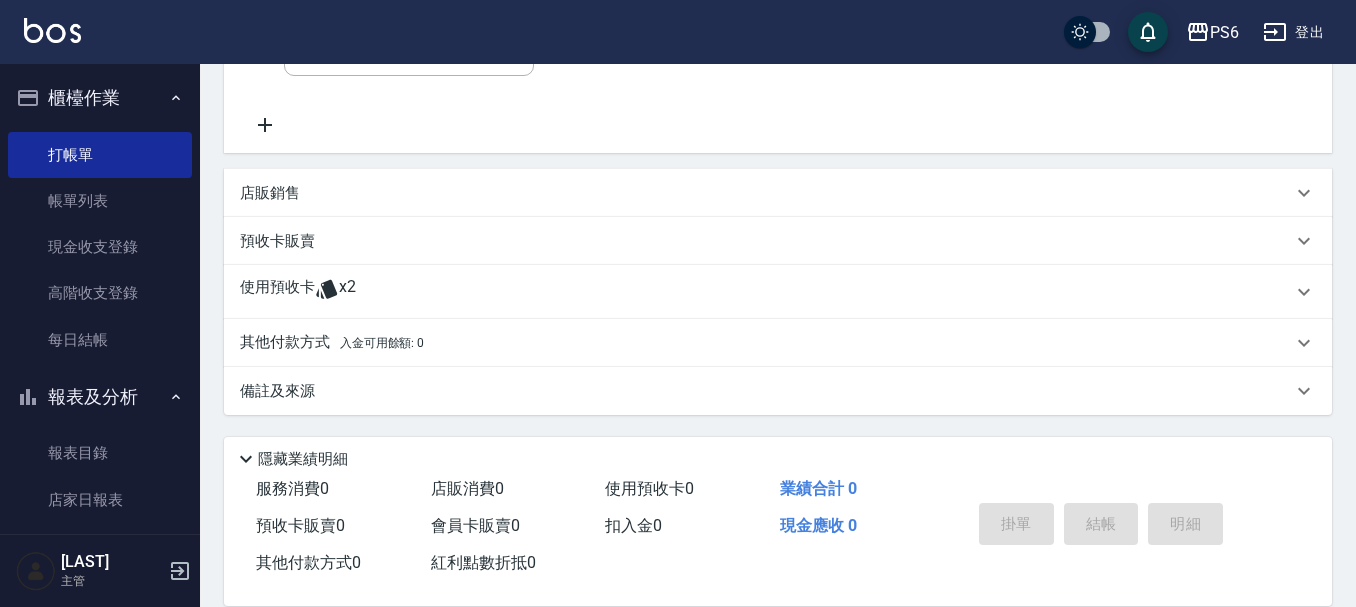 click on "使用預收卡 x2" at bounding box center (766, 292) 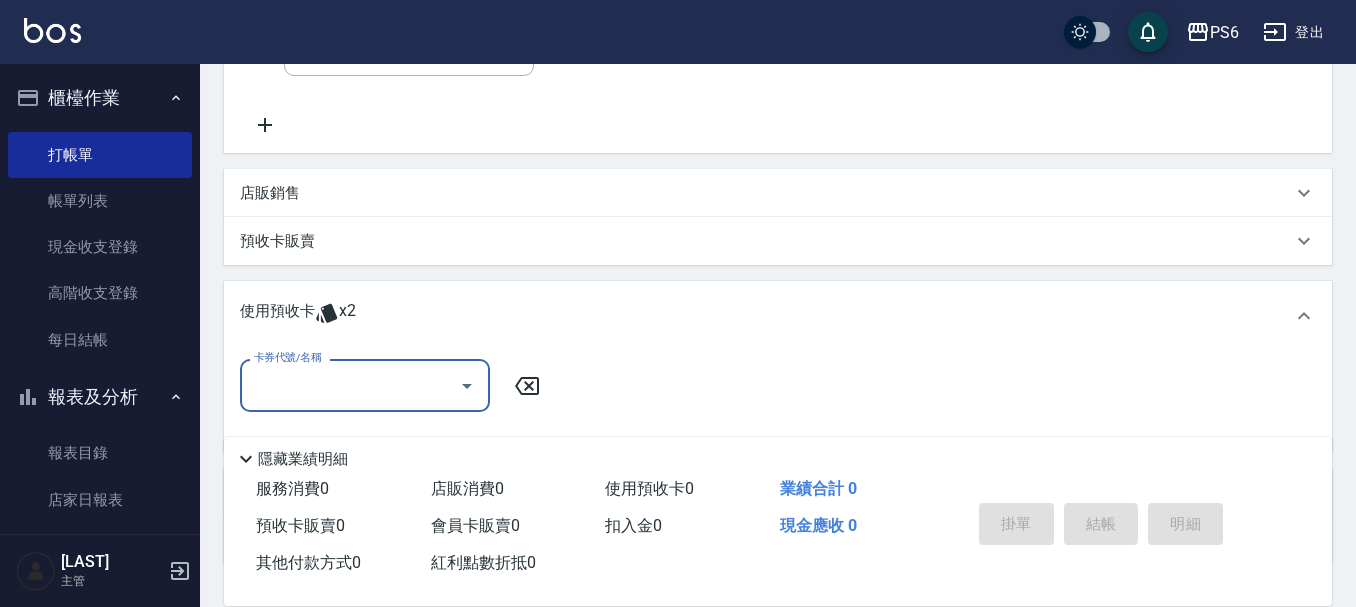 scroll, scrollTop: 0, scrollLeft: 0, axis: both 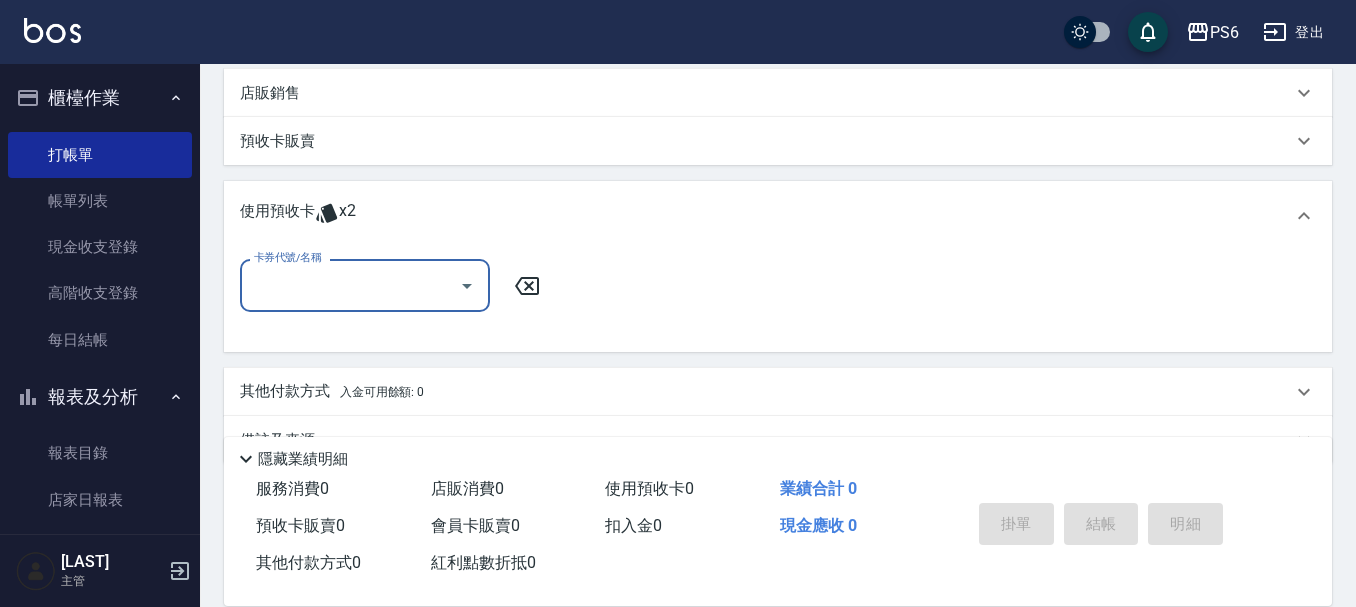 drag, startPoint x: 372, startPoint y: 279, endPoint x: 379, endPoint y: 304, distance: 25.96151 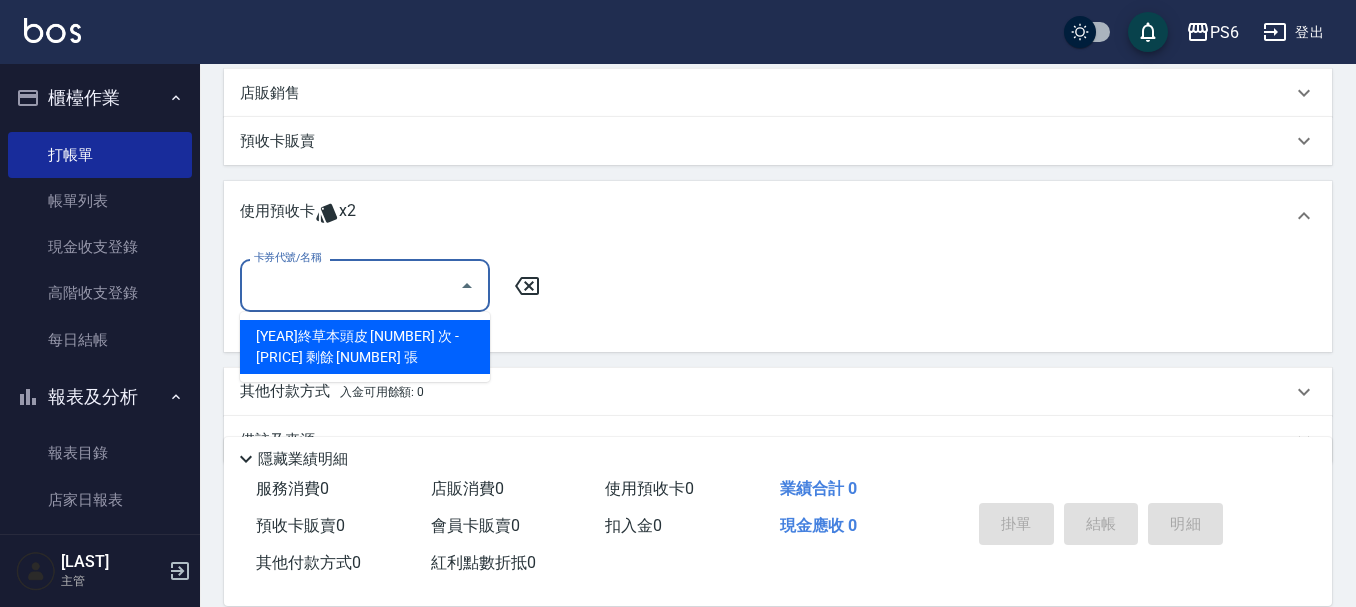 click on "113年終草本頭皮6次-9720 剩餘2張" at bounding box center [365, 347] 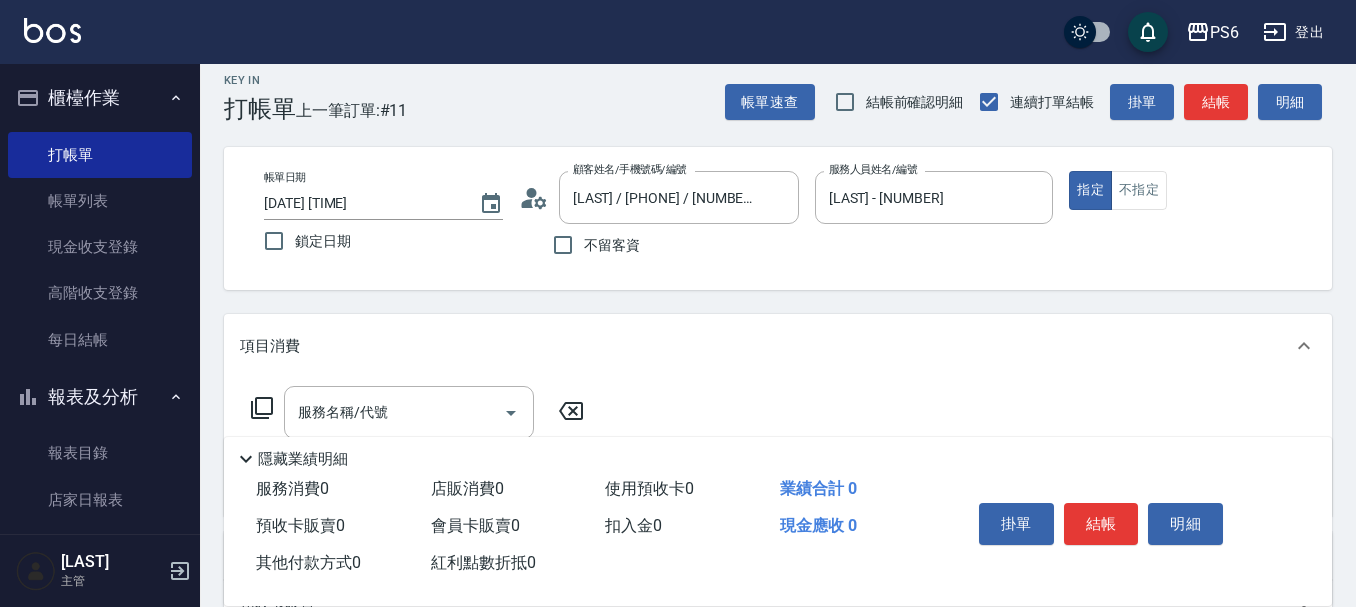 scroll, scrollTop: 0, scrollLeft: 0, axis: both 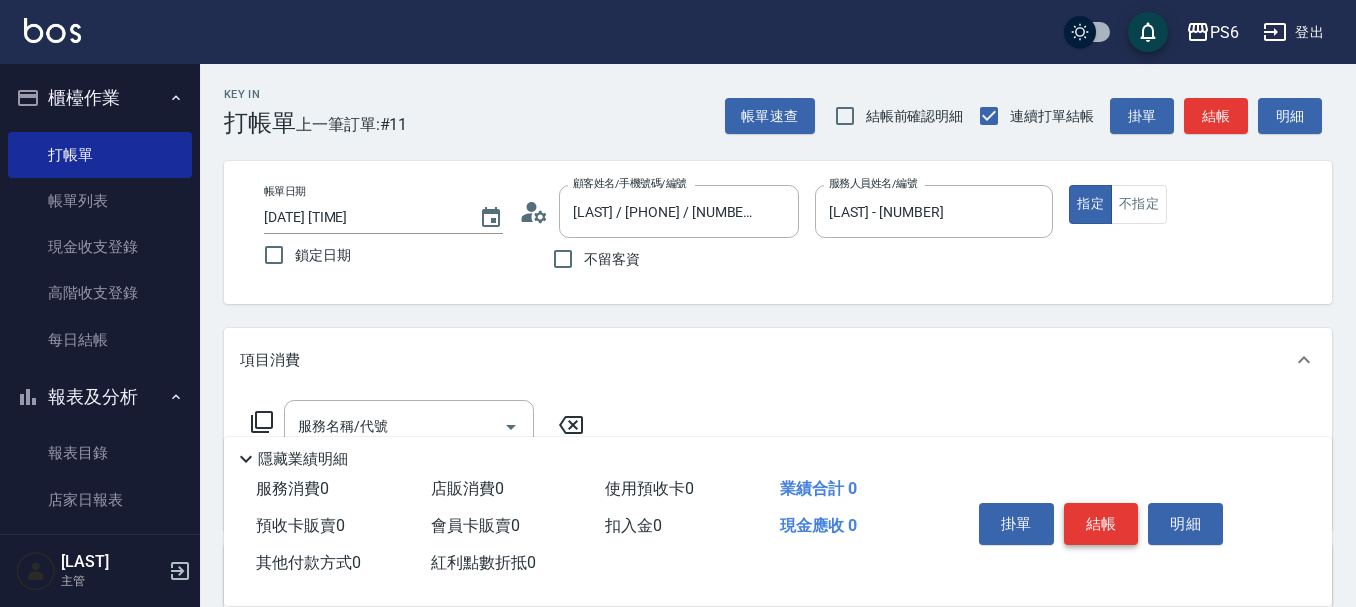 click on "結帳" at bounding box center [1101, 524] 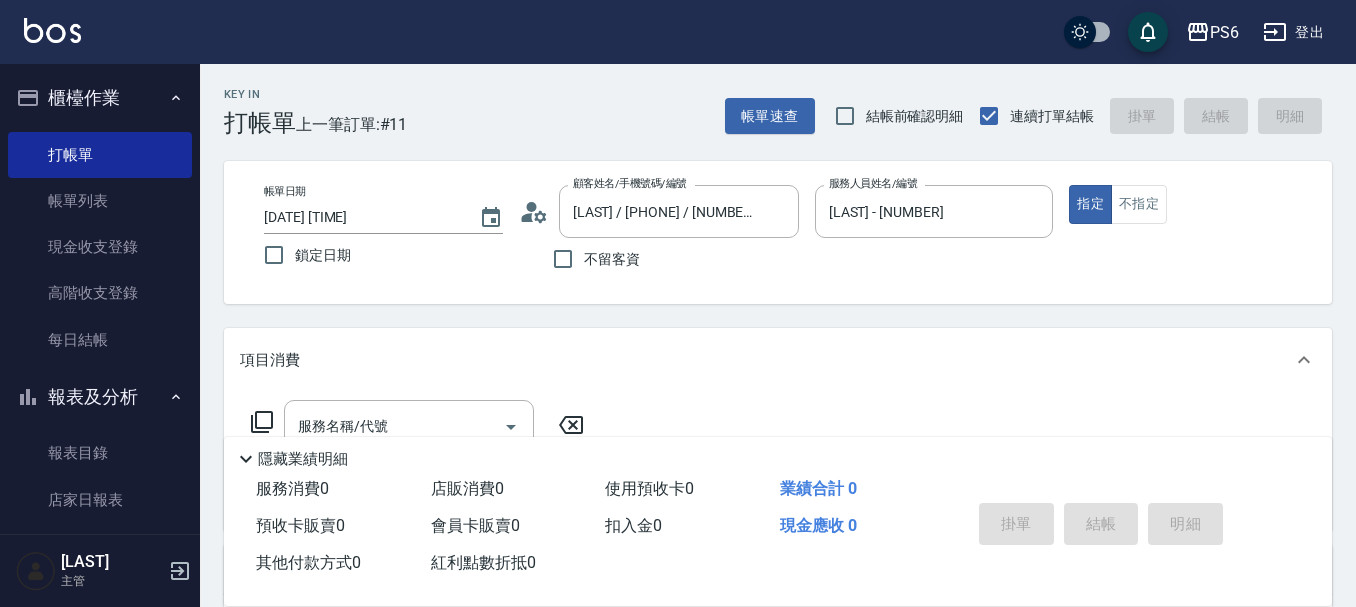 type on "2025/08/06 19:53" 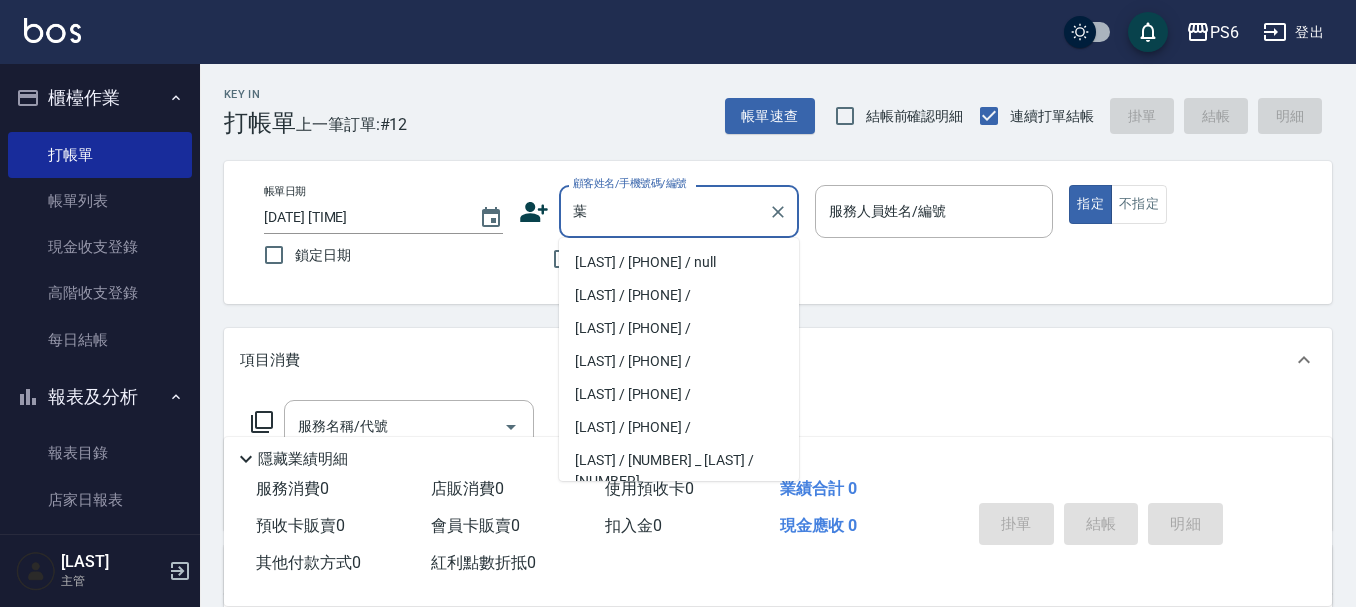 click on "葉欣嫒/0953131018/null" at bounding box center [679, 262] 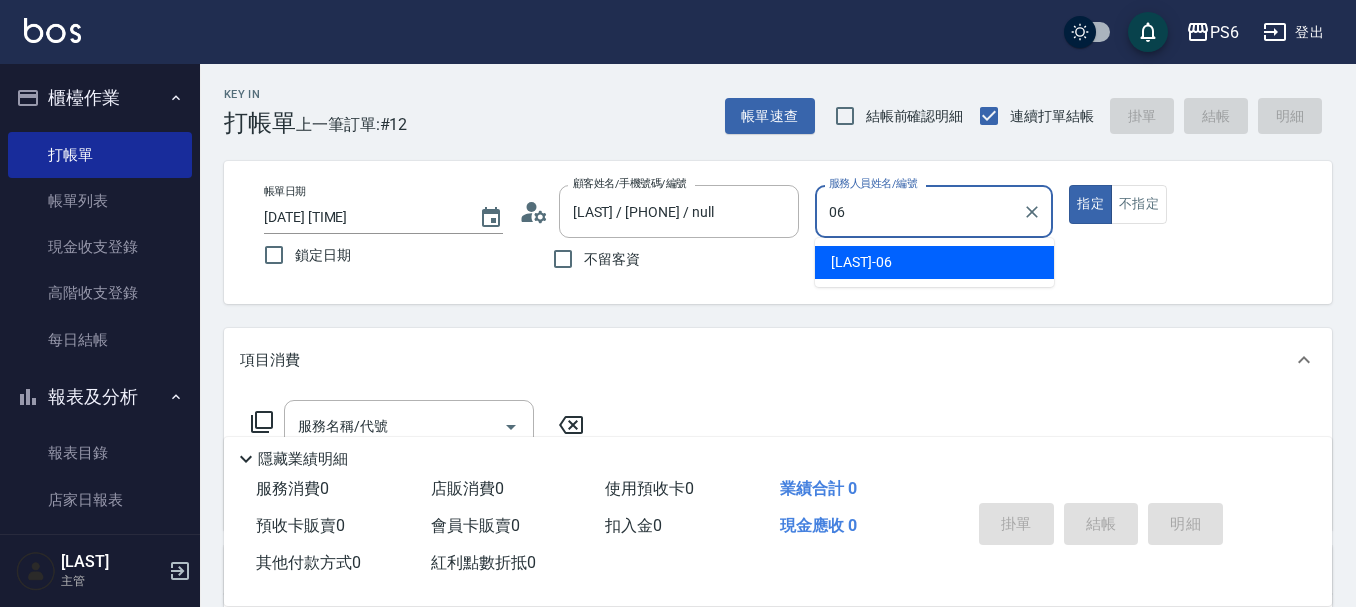type on "李佳凌-06" 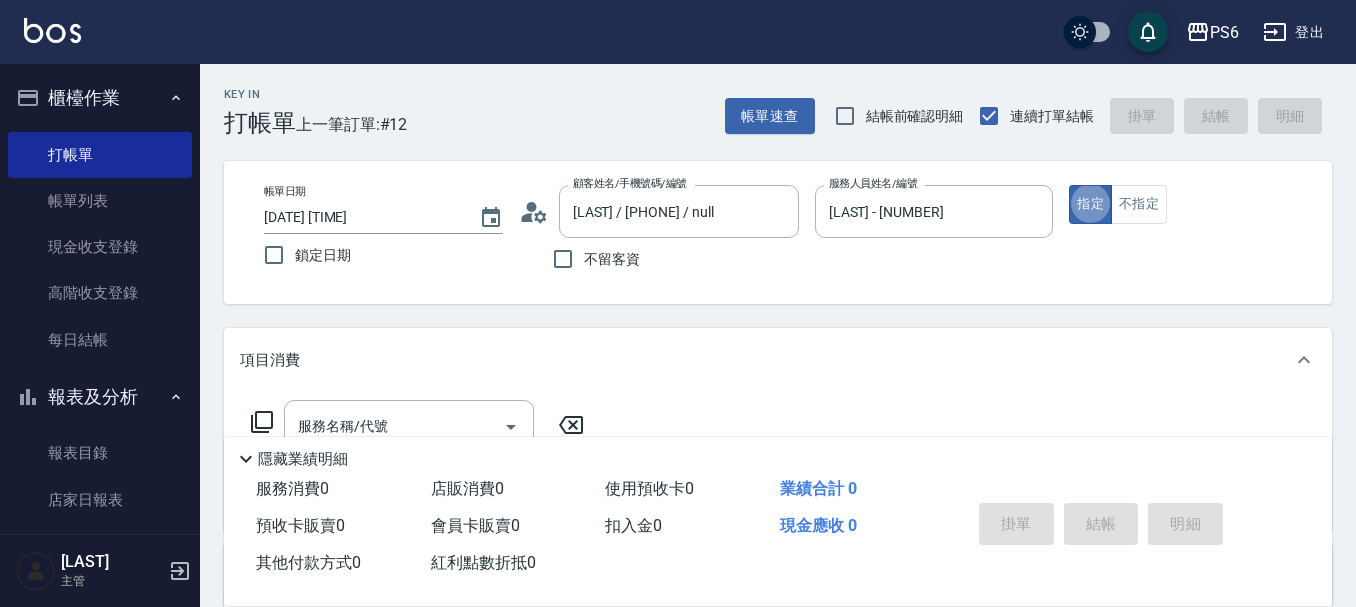 scroll, scrollTop: 377, scrollLeft: 0, axis: vertical 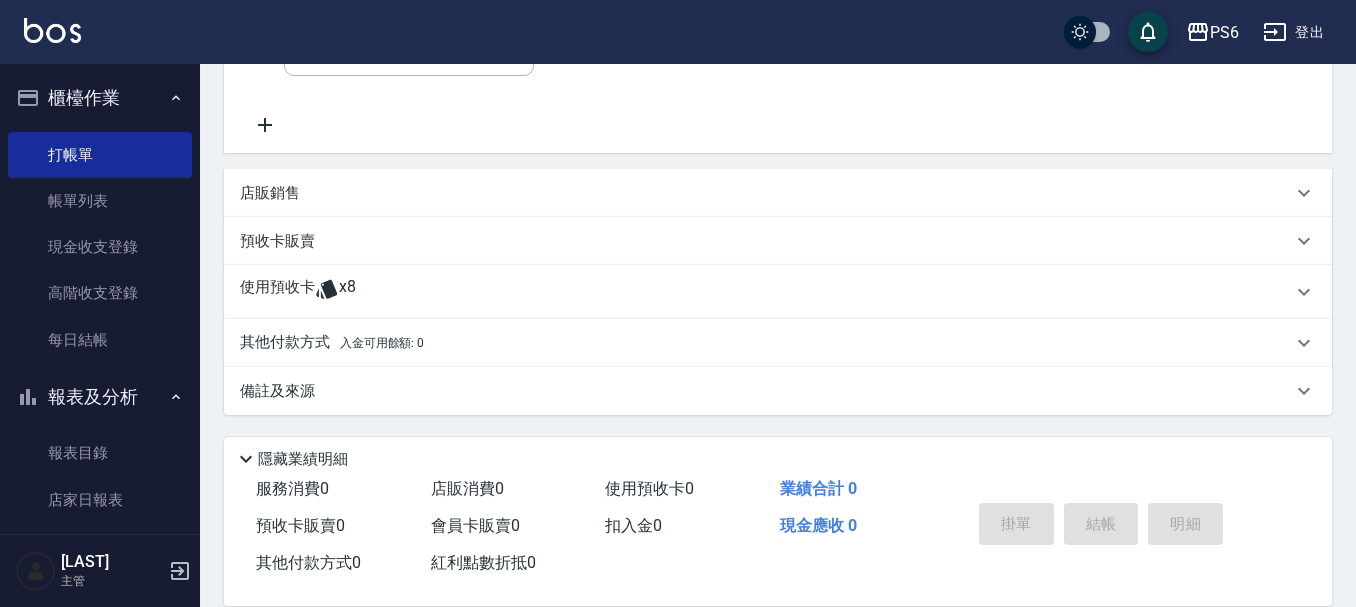 click on "使用預收卡 x8" at bounding box center [766, 292] 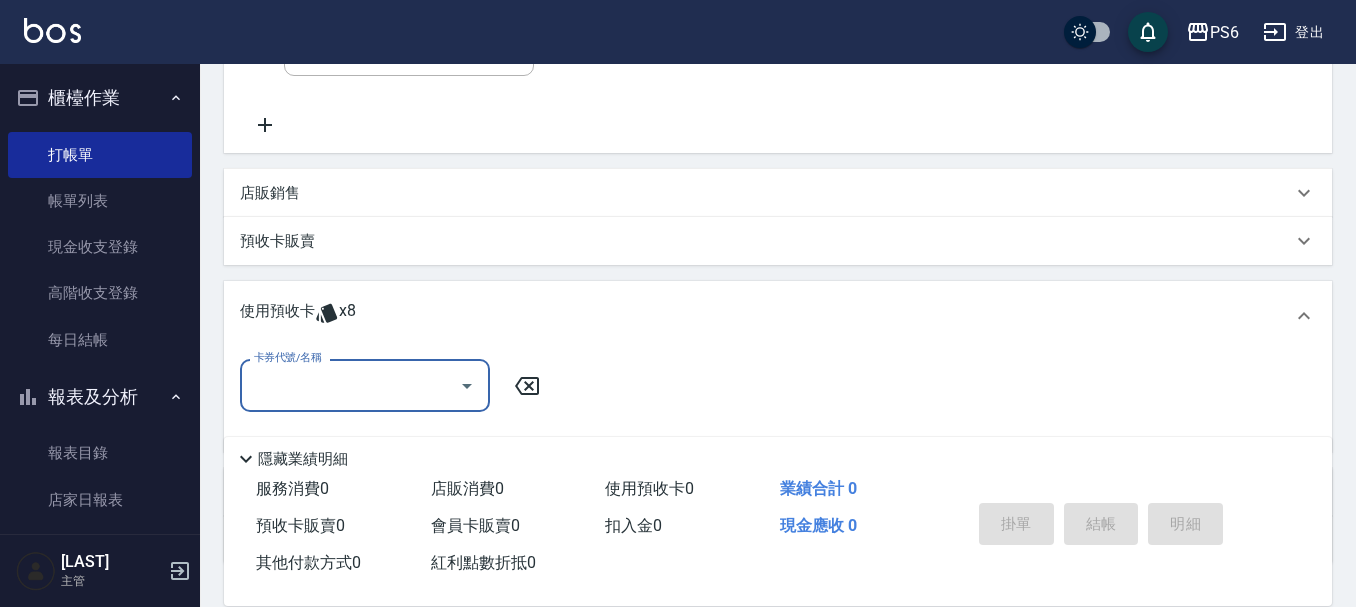 scroll, scrollTop: 0, scrollLeft: 0, axis: both 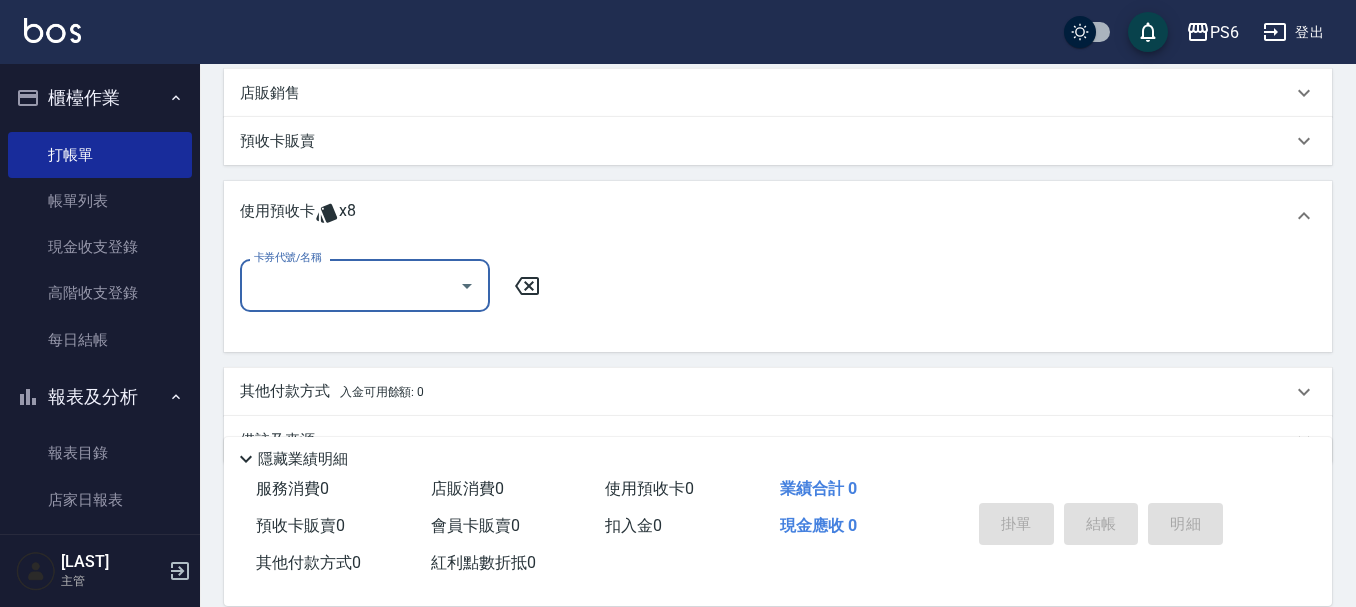click on "卡券代號/名稱" at bounding box center (350, 285) 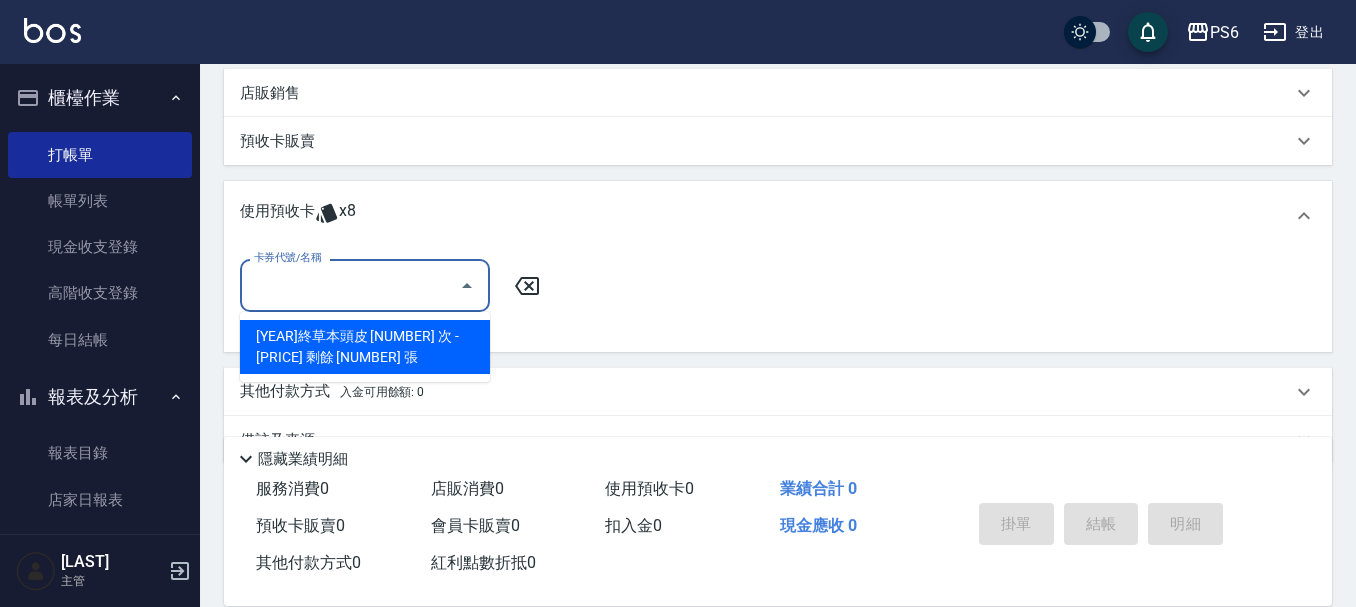 click on "113年終草本頭皮10次-16200 剩餘8張" at bounding box center (365, 347) 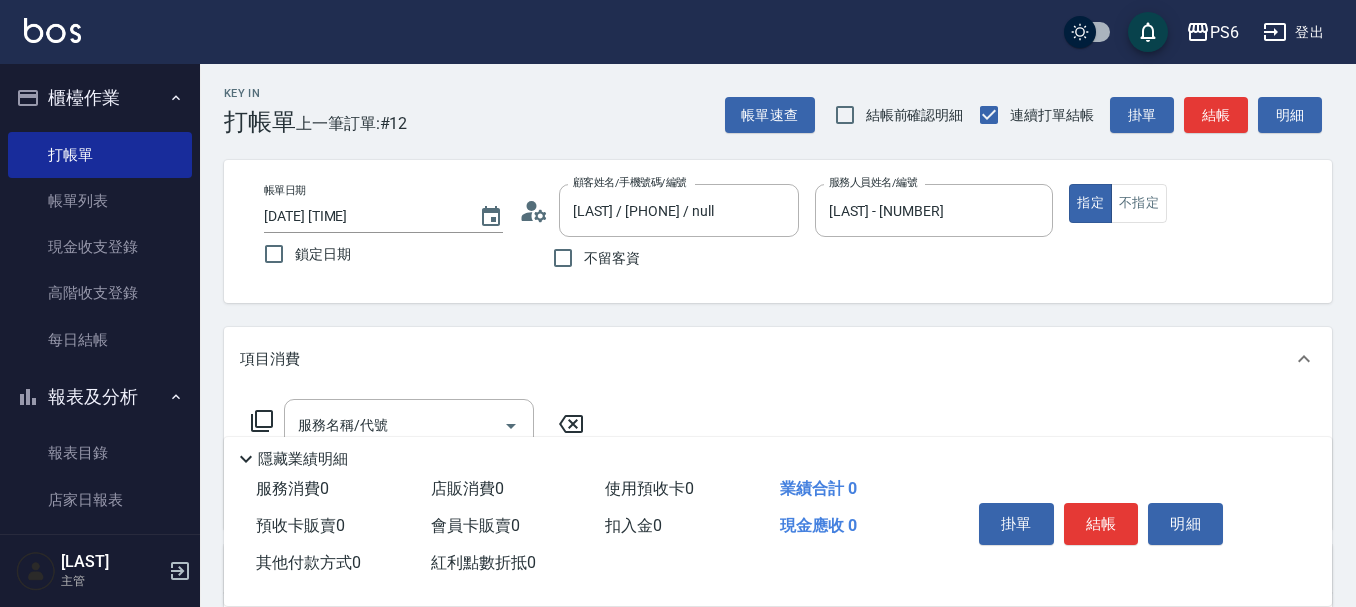 scroll, scrollTop: 0, scrollLeft: 0, axis: both 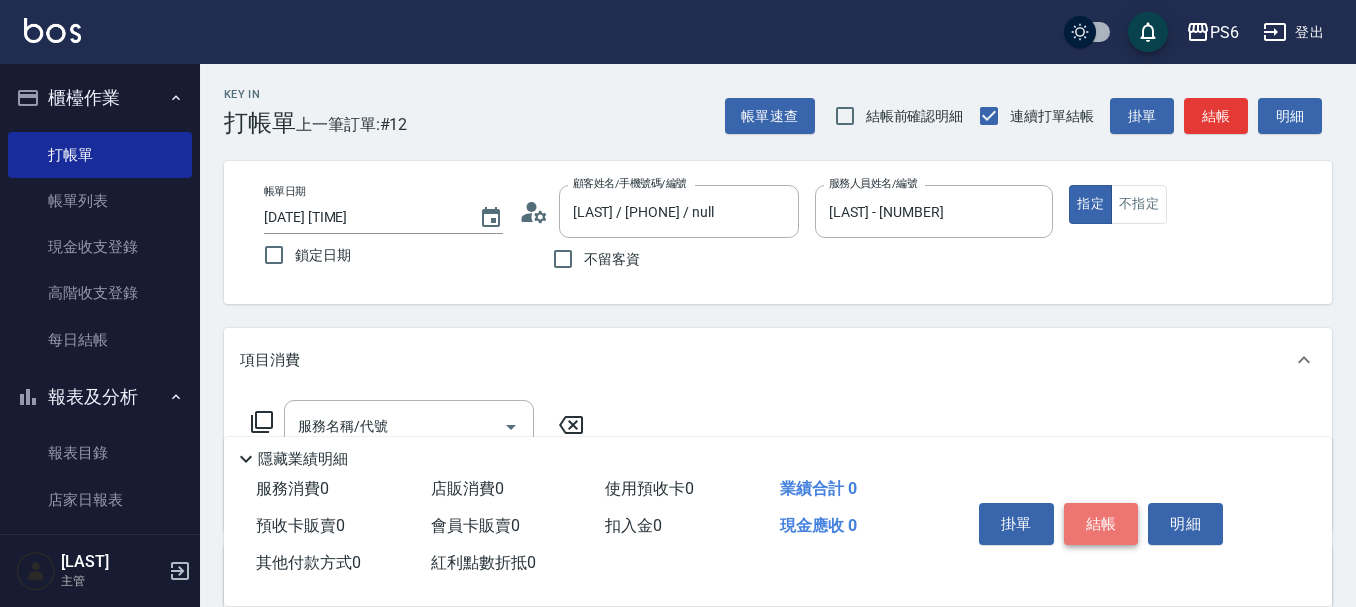 click on "結帳" at bounding box center (1101, 524) 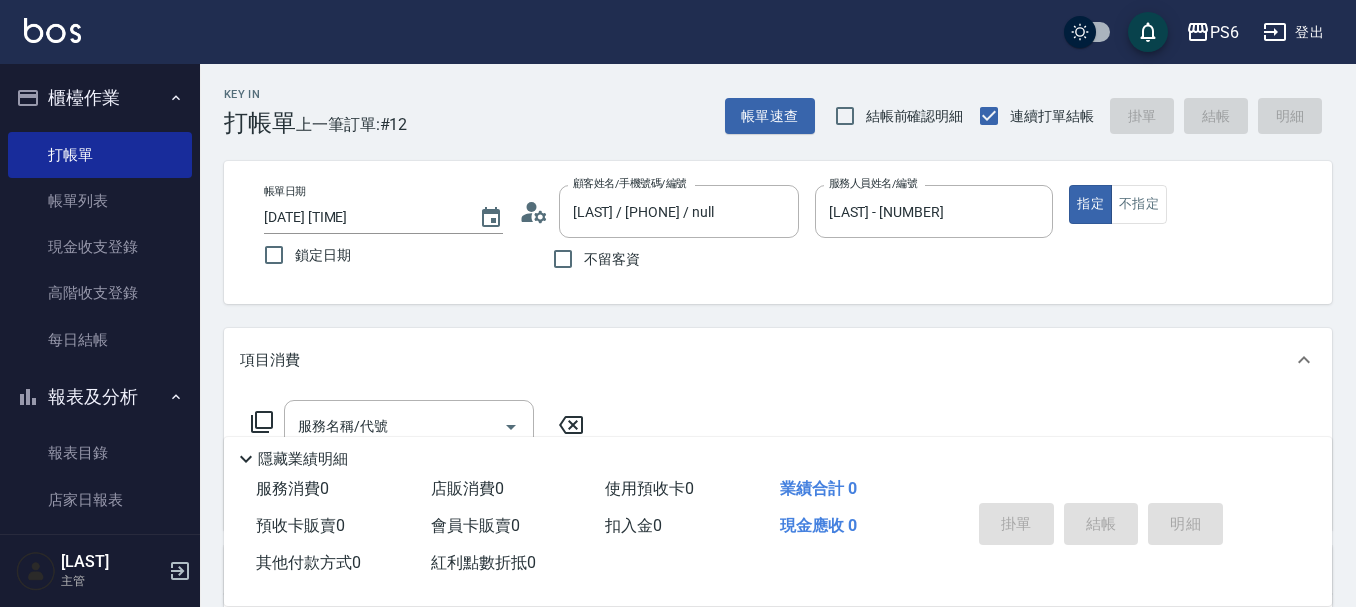 type 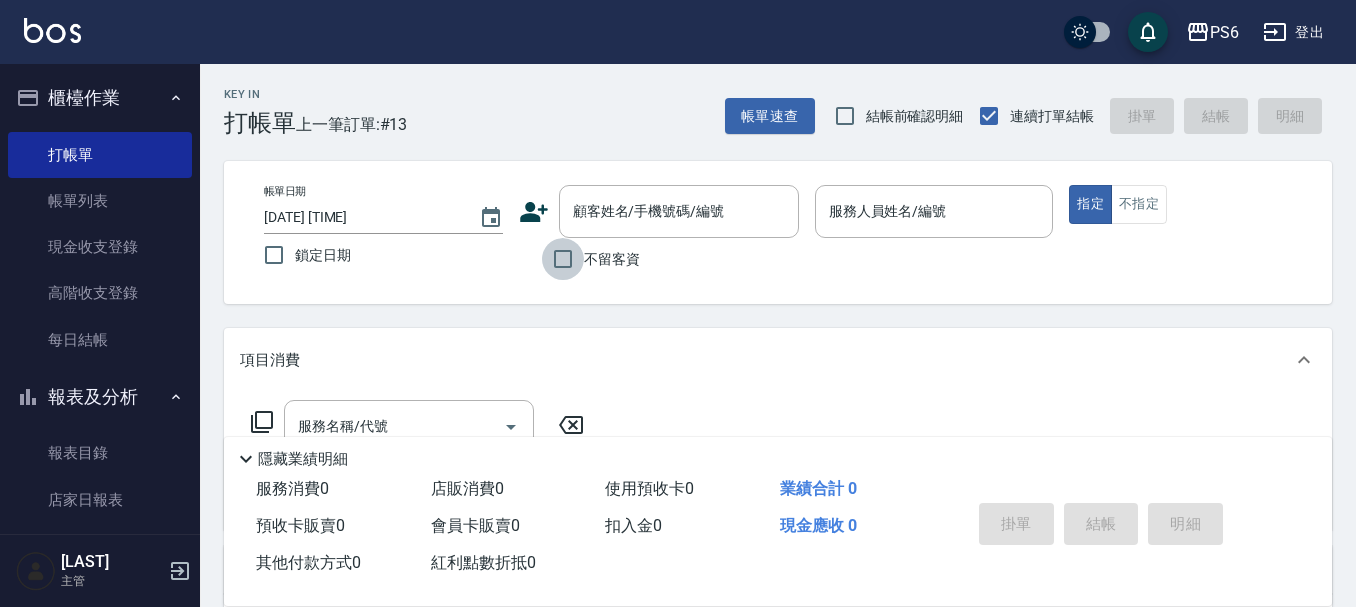 drag, startPoint x: 564, startPoint y: 259, endPoint x: 1024, endPoint y: 258, distance: 460.0011 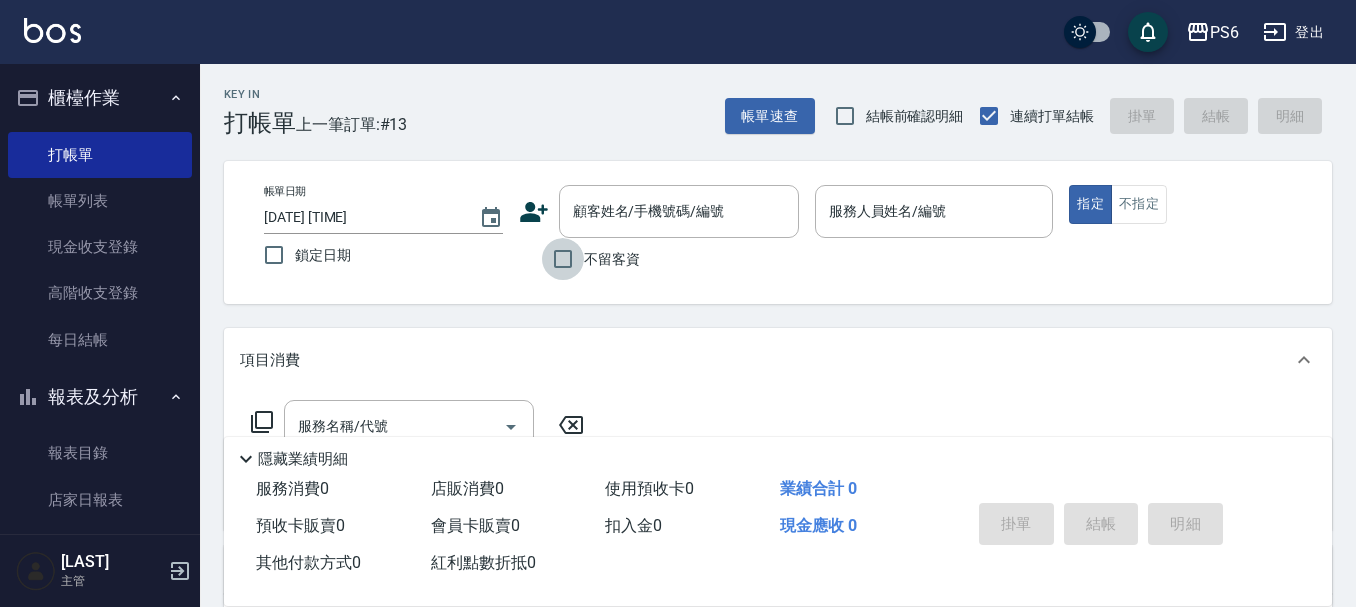 click on "不留客資" at bounding box center (563, 259) 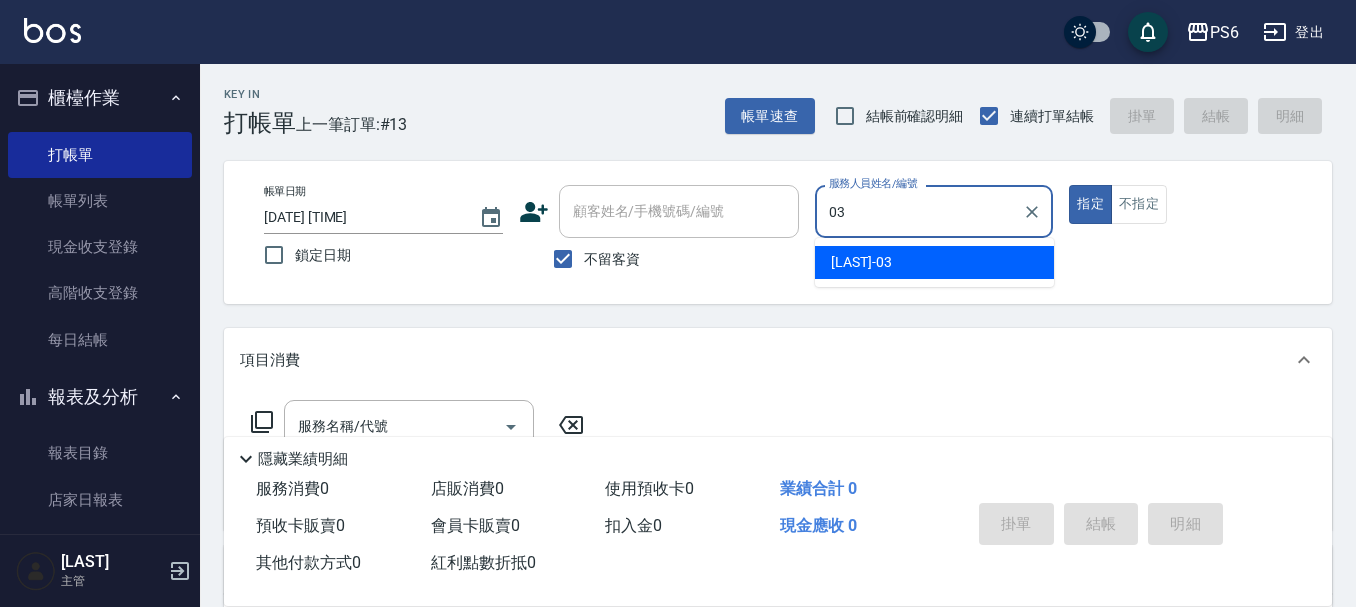 type on "莊婉蓁-03" 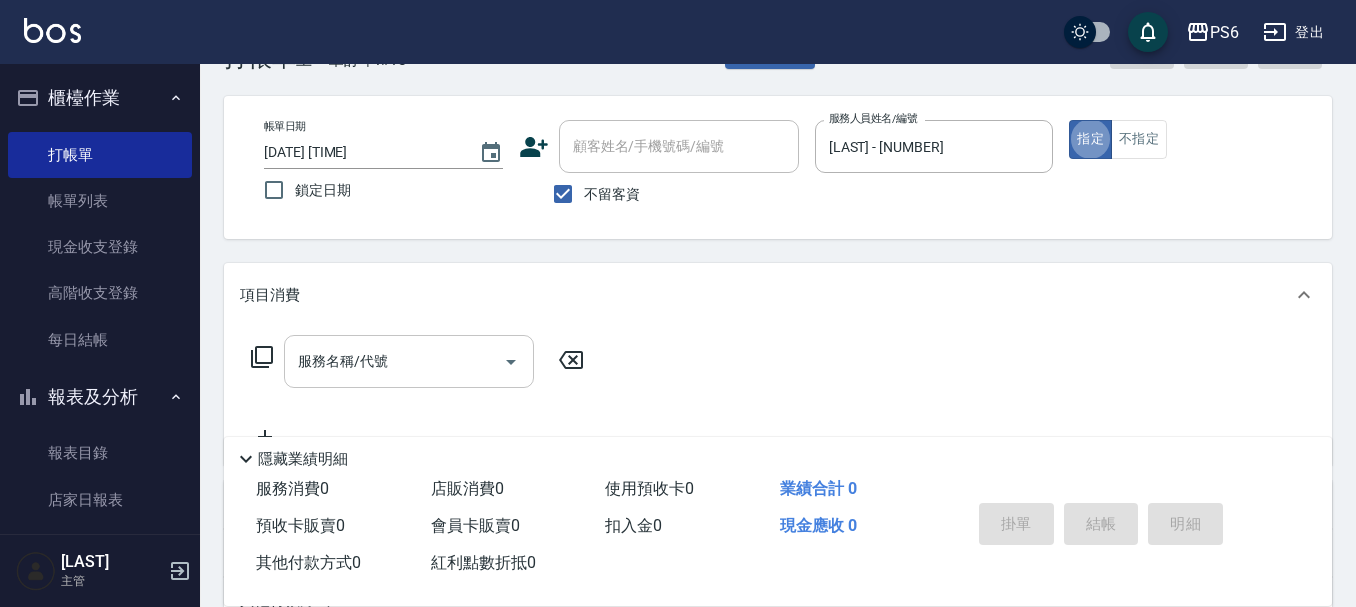 scroll, scrollTop: 100, scrollLeft: 0, axis: vertical 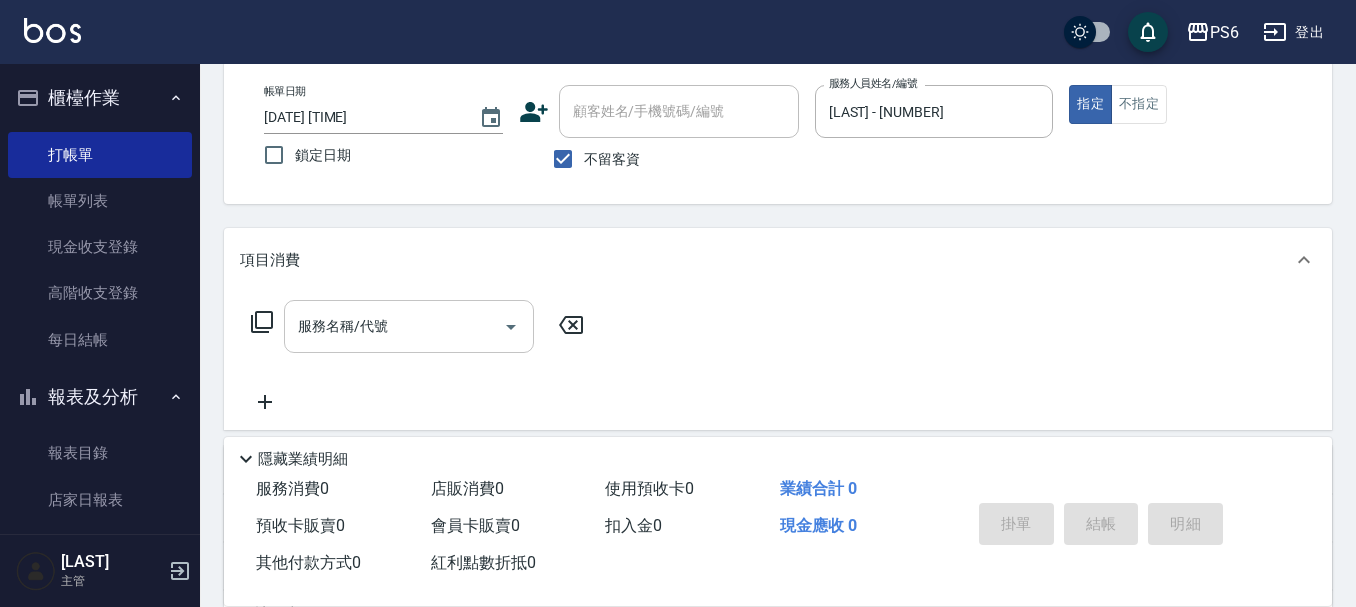 drag, startPoint x: 414, startPoint y: 269, endPoint x: 404, endPoint y: 295, distance: 27.856777 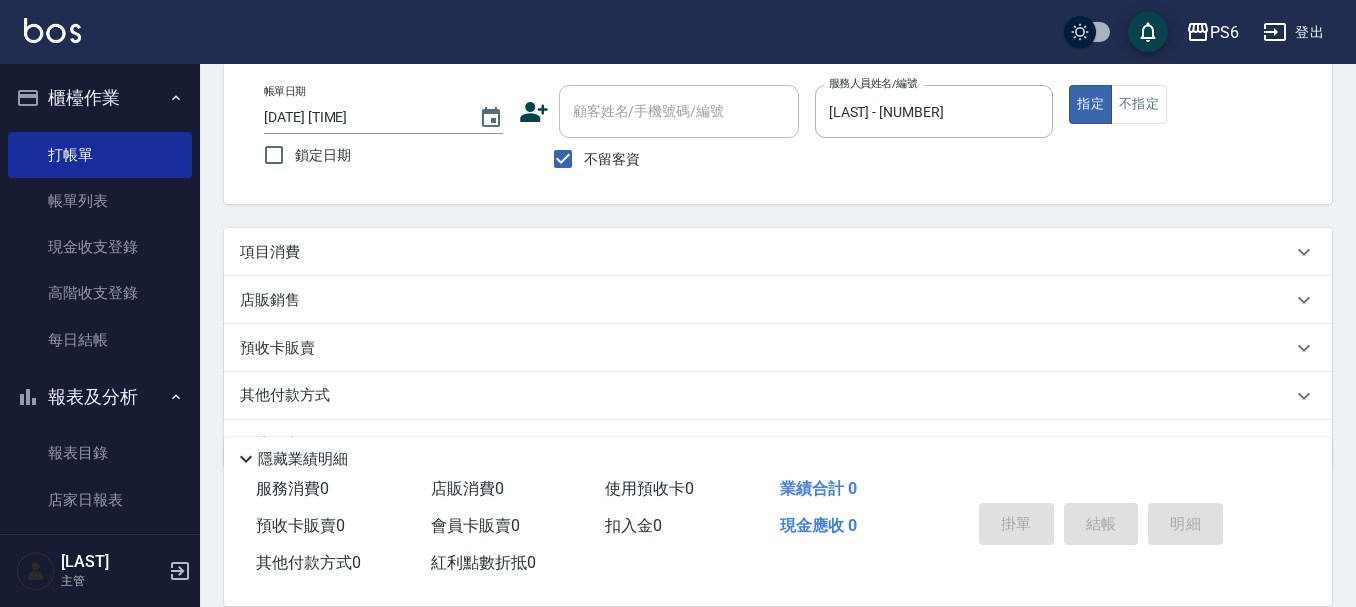 drag, startPoint x: 397, startPoint y: 317, endPoint x: 390, endPoint y: 340, distance: 24.04163 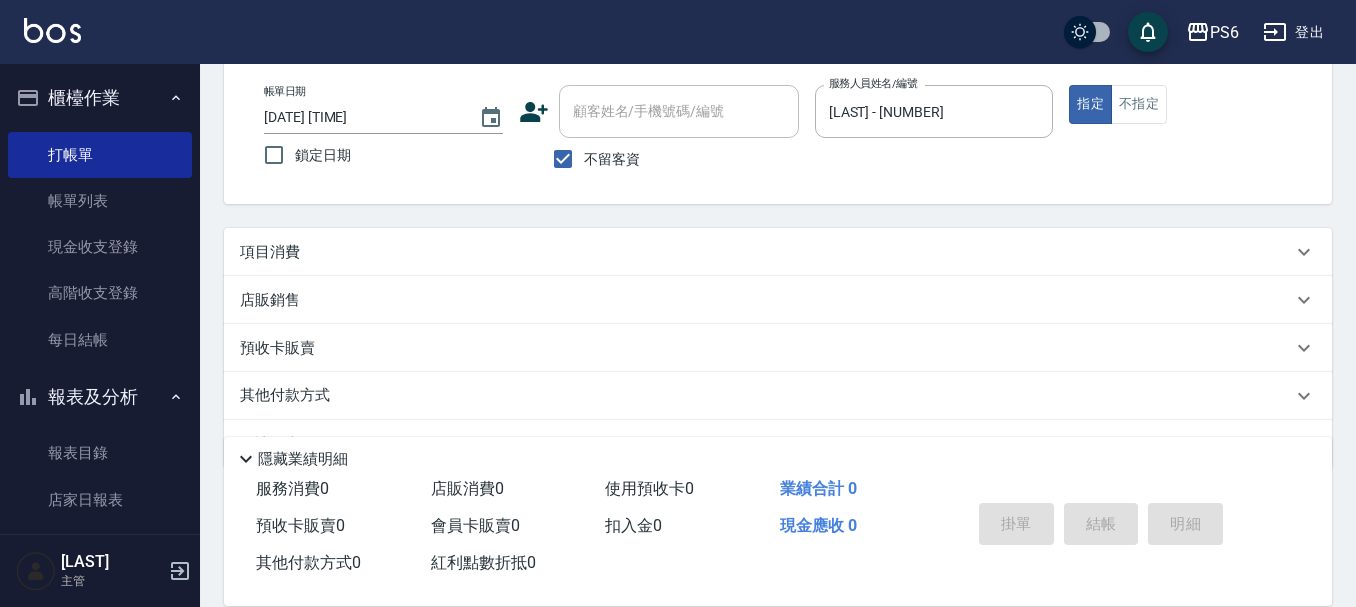 click on "項目消費 服務名稱/代號 服務名稱/代號 店販銷售 服務人員姓名/編號 服務人員姓名/編號 商品代號/名稱 商品代號/名稱 預收卡販賣 卡券名稱/代號 卡券名稱/代號 其他付款方式 其他付款方式 其他付款方式 備註及來源 備註 備註 訂單來源 ​ 訂單來源" at bounding box center (778, 348) 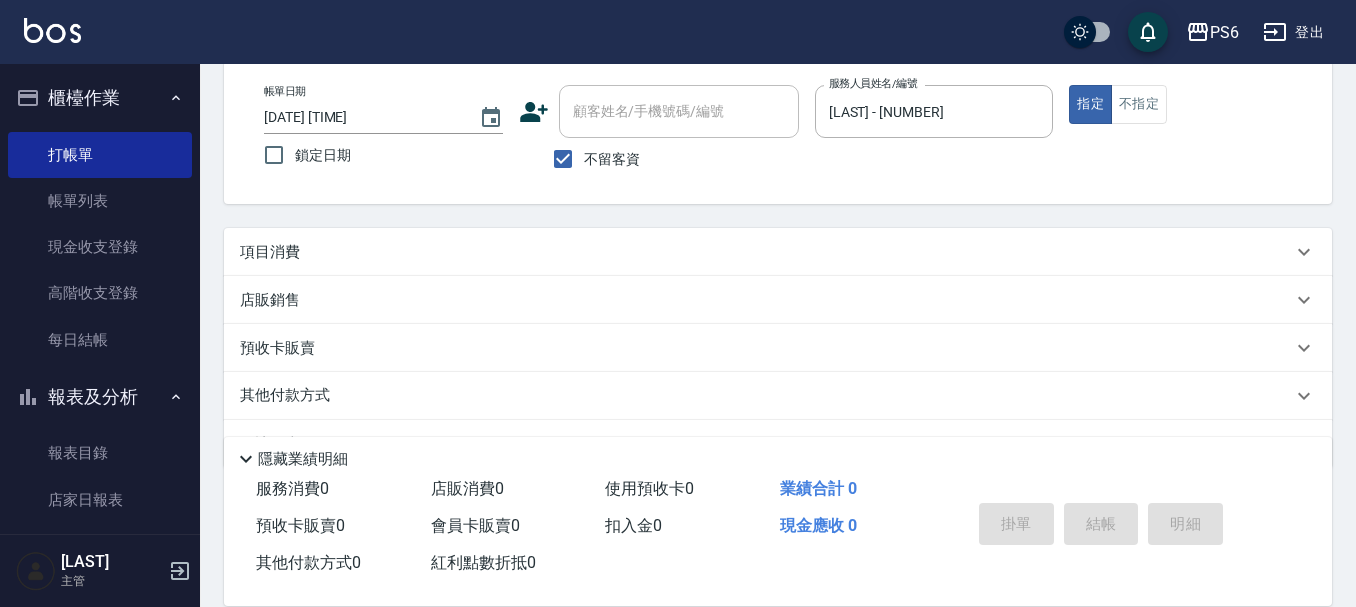 click on "項目消費" at bounding box center [766, 252] 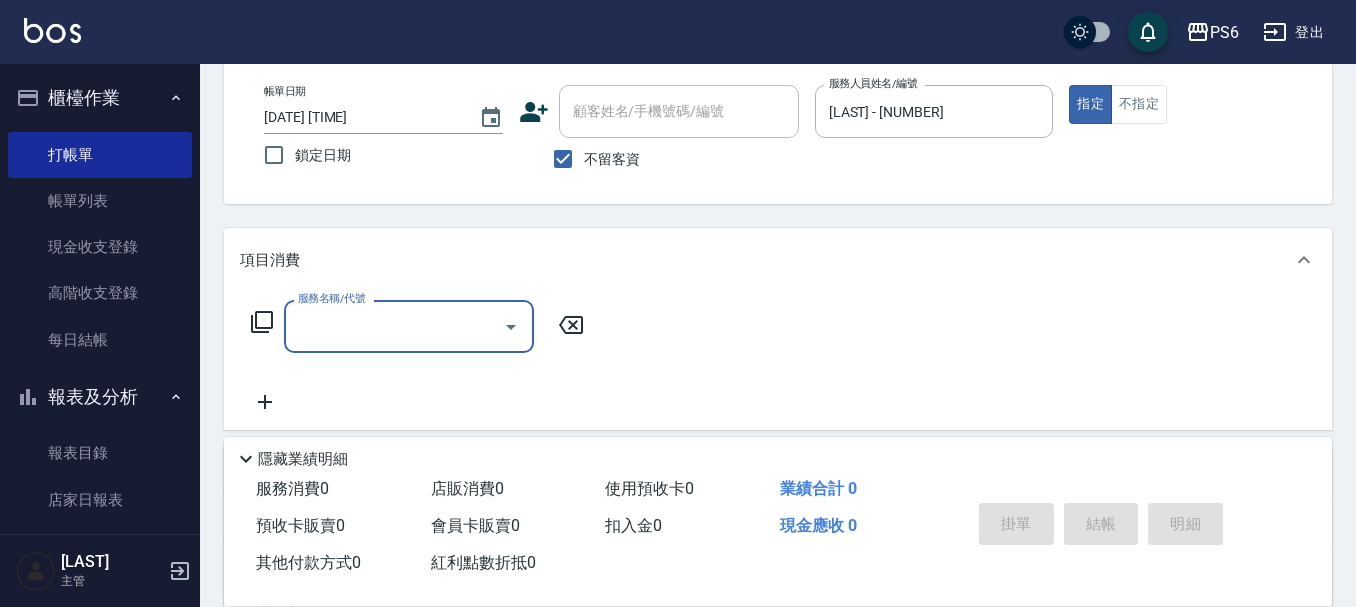 scroll, scrollTop: 1, scrollLeft: 0, axis: vertical 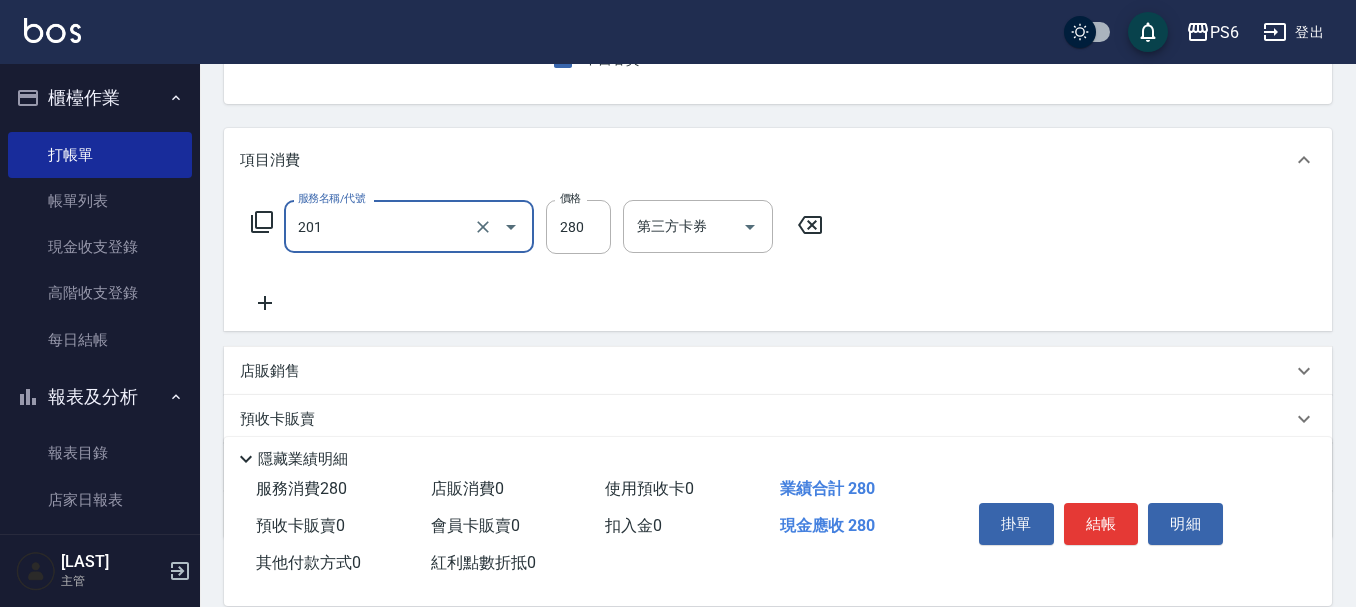 type on "一般洗髮(201)" 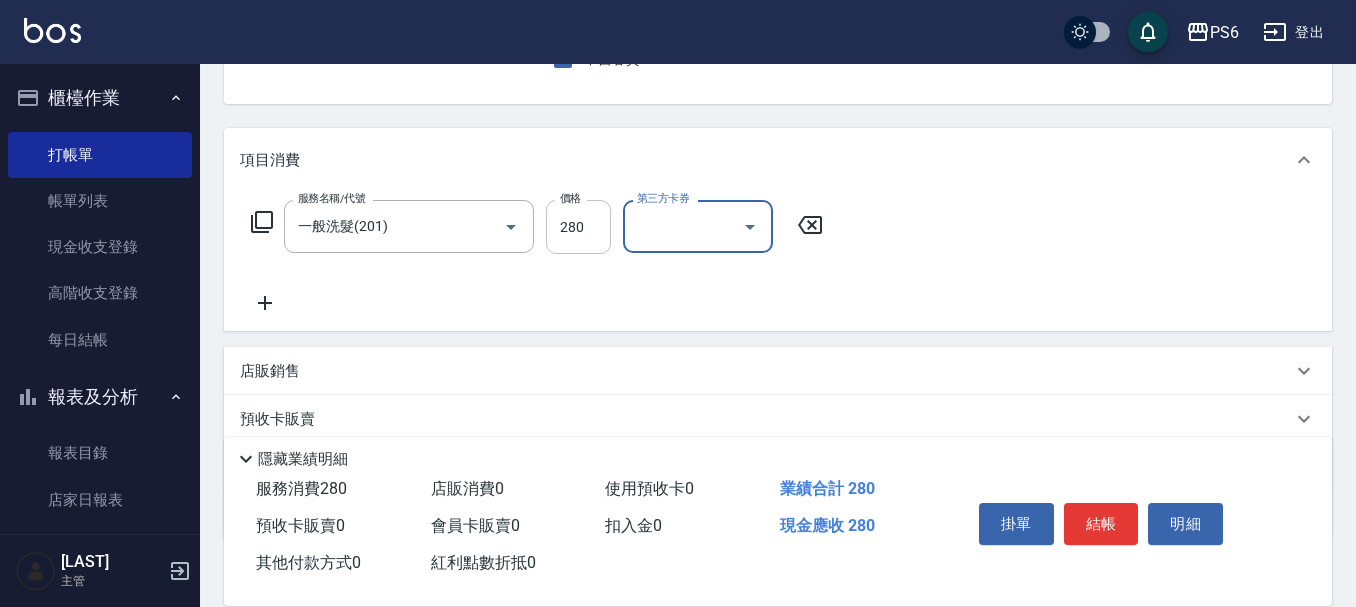 click on "280" at bounding box center [578, 227] 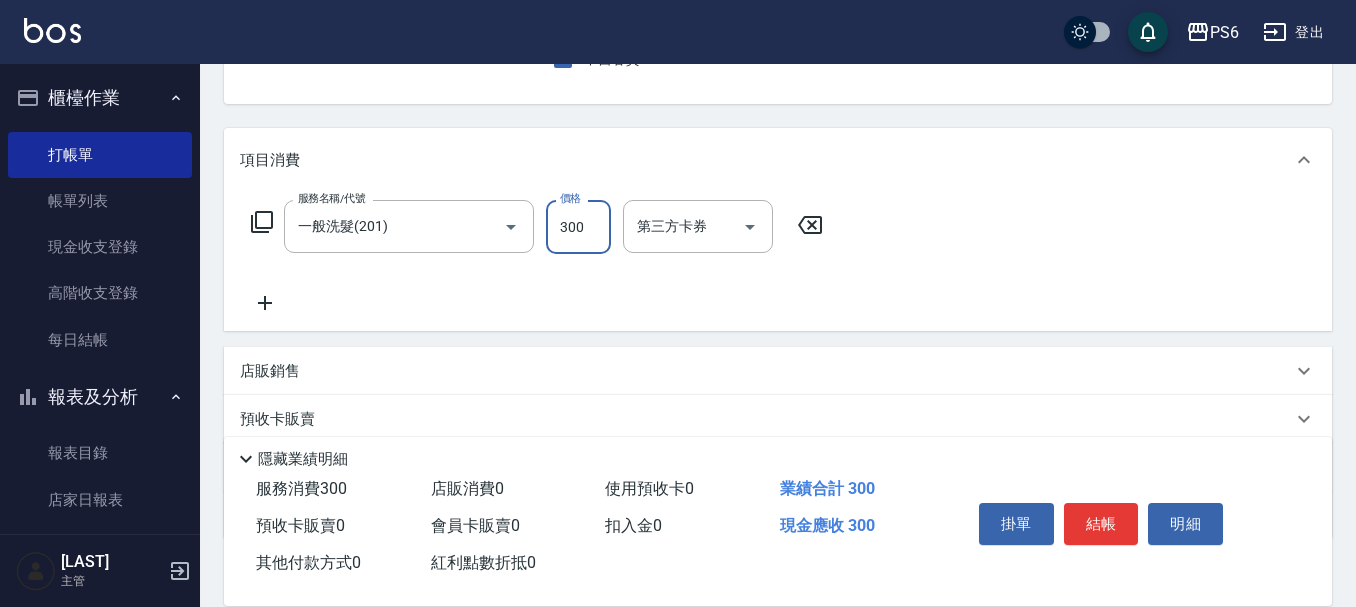 type on "300" 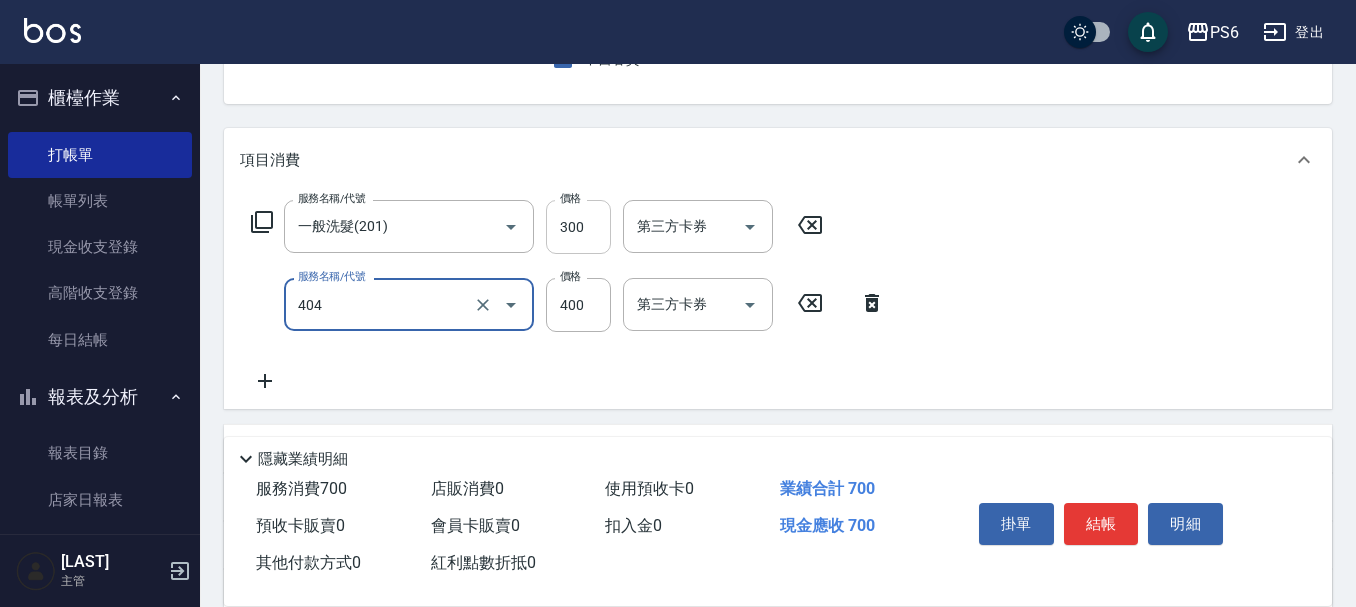 type on "B級剪髮(404)" 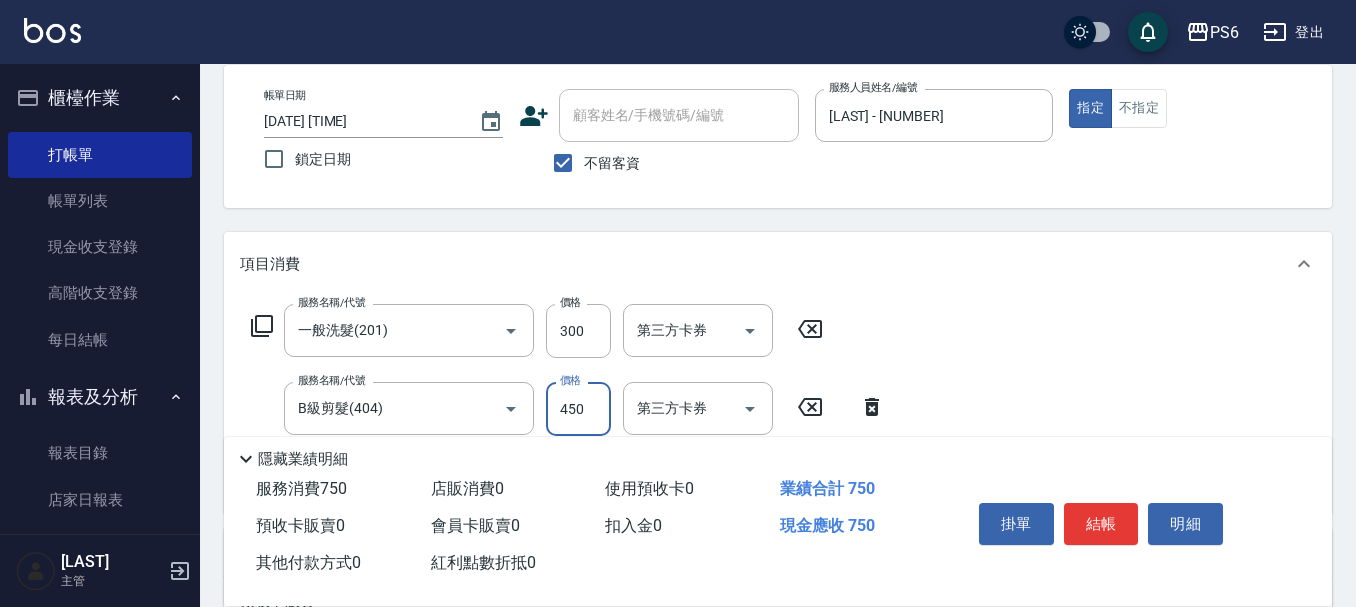 scroll, scrollTop: 0, scrollLeft: 0, axis: both 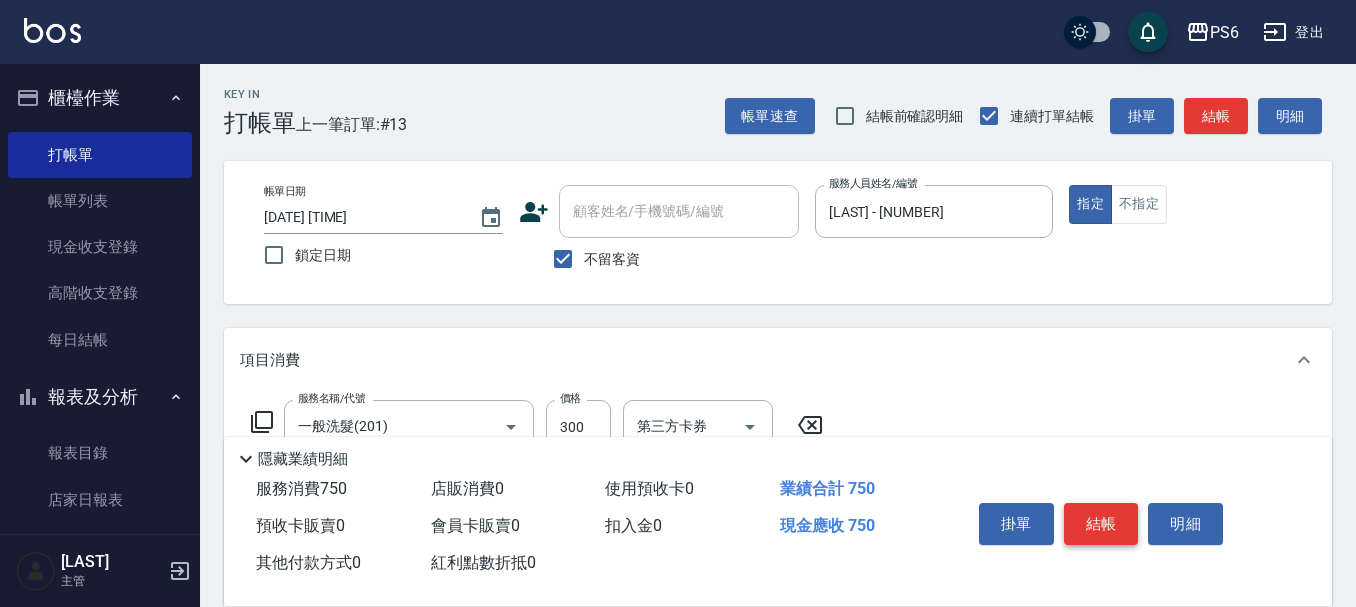 type on "450" 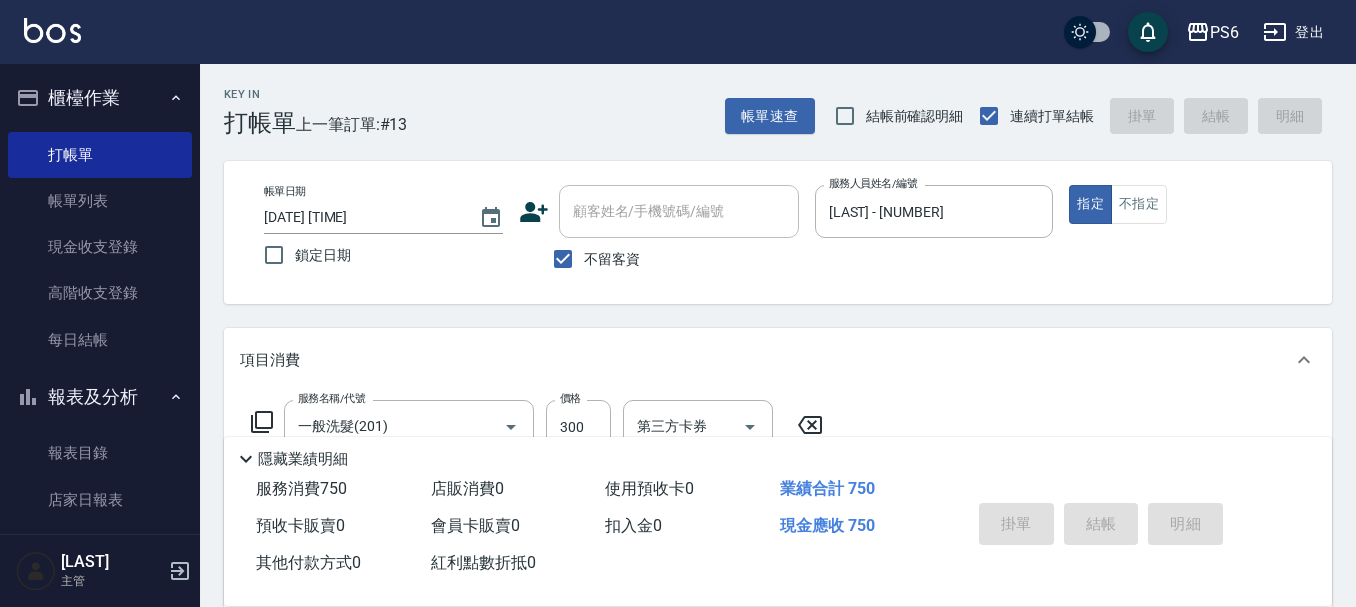 type on "2025/08/06 19:57" 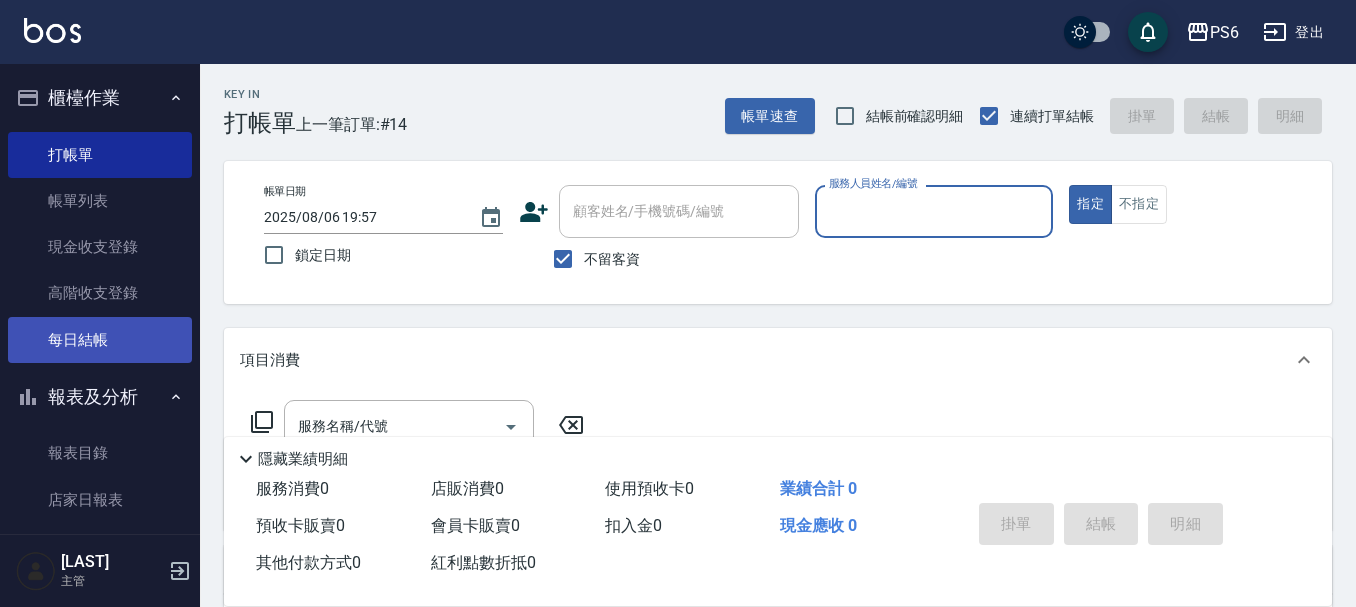 click on "每日結帳" at bounding box center (100, 340) 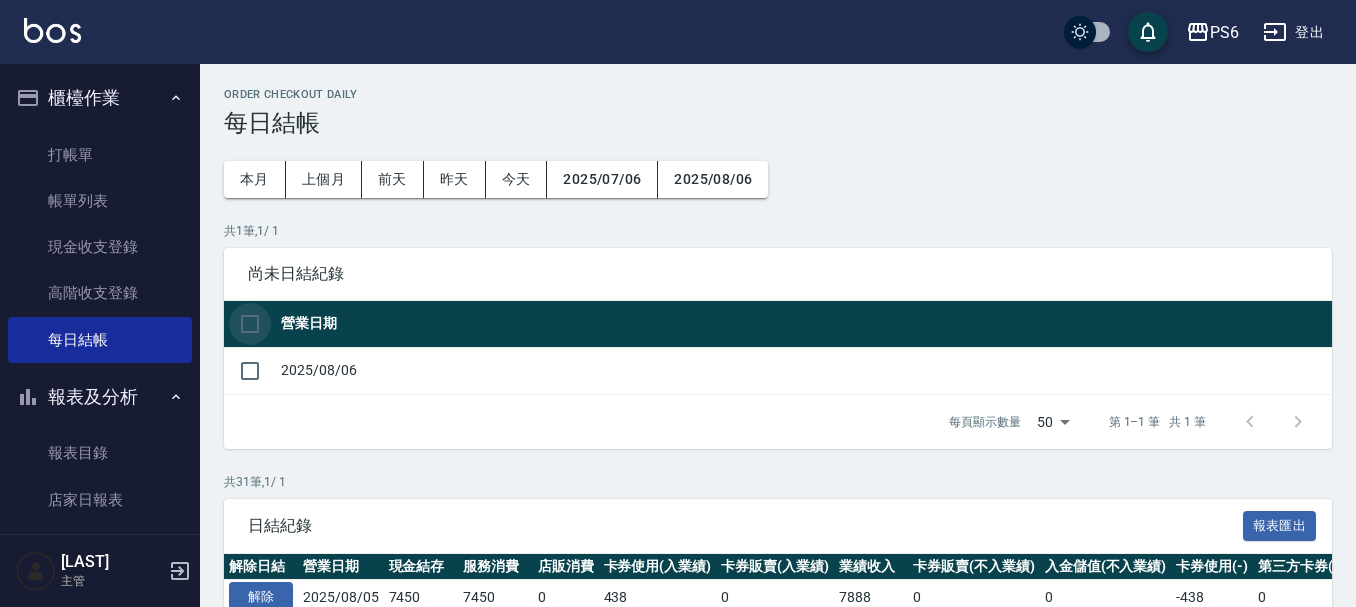 click at bounding box center [250, 324] 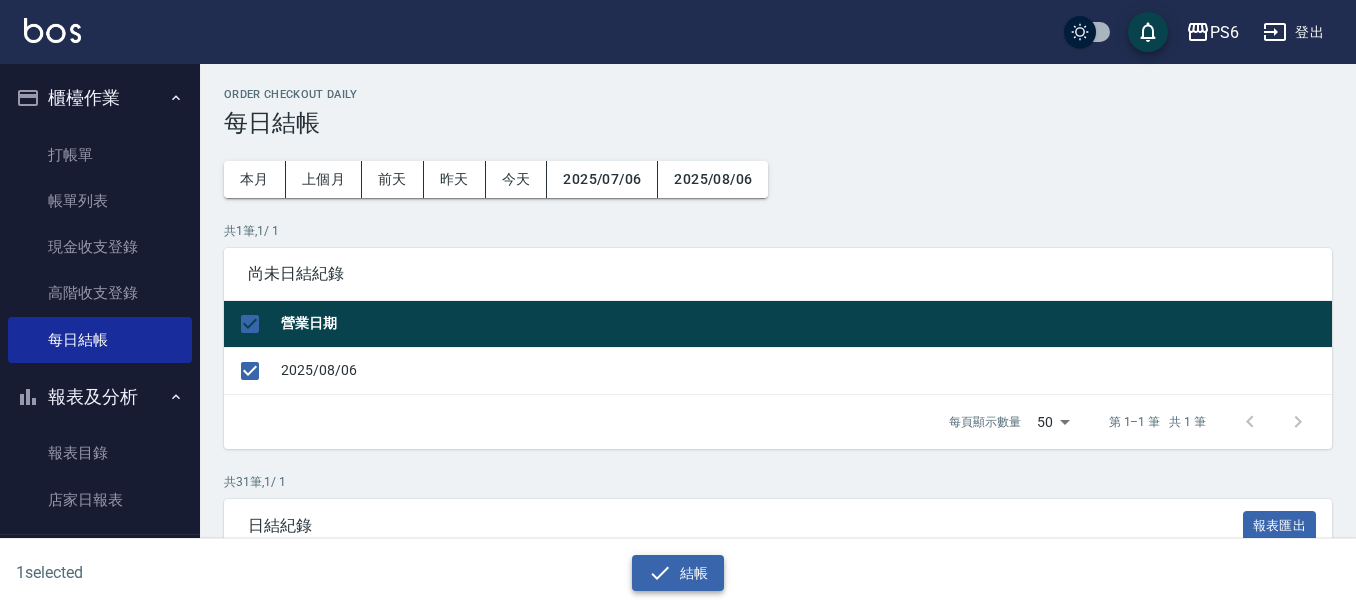 click 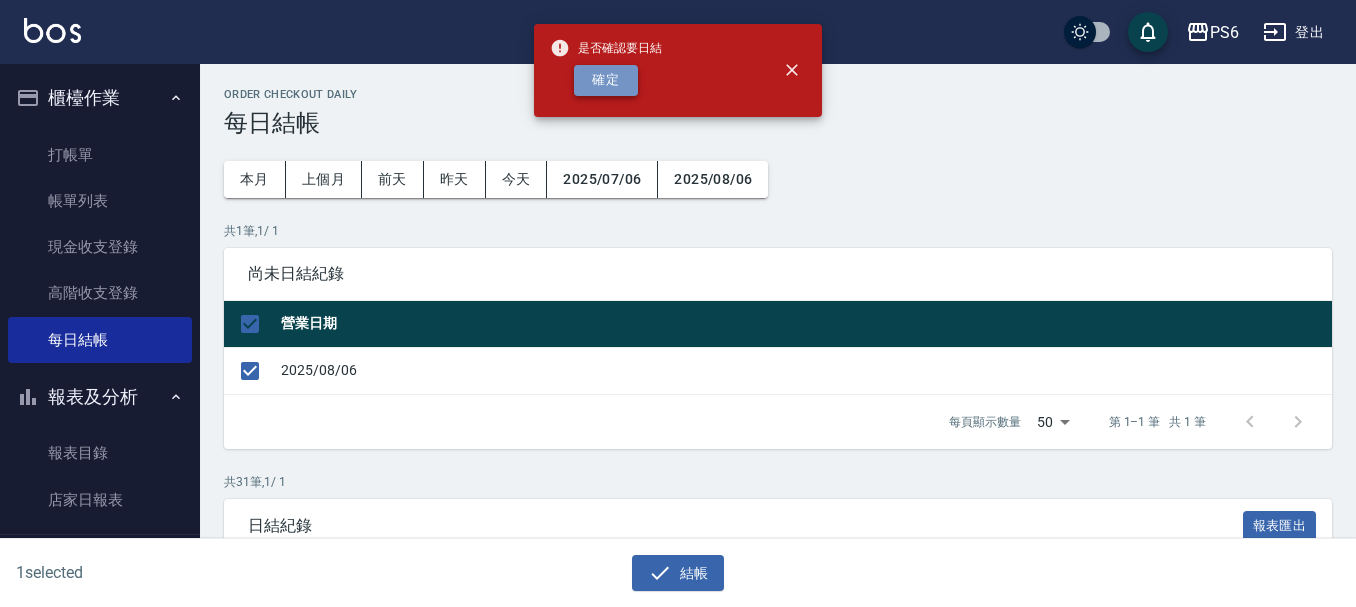 click on "確定" at bounding box center (606, 80) 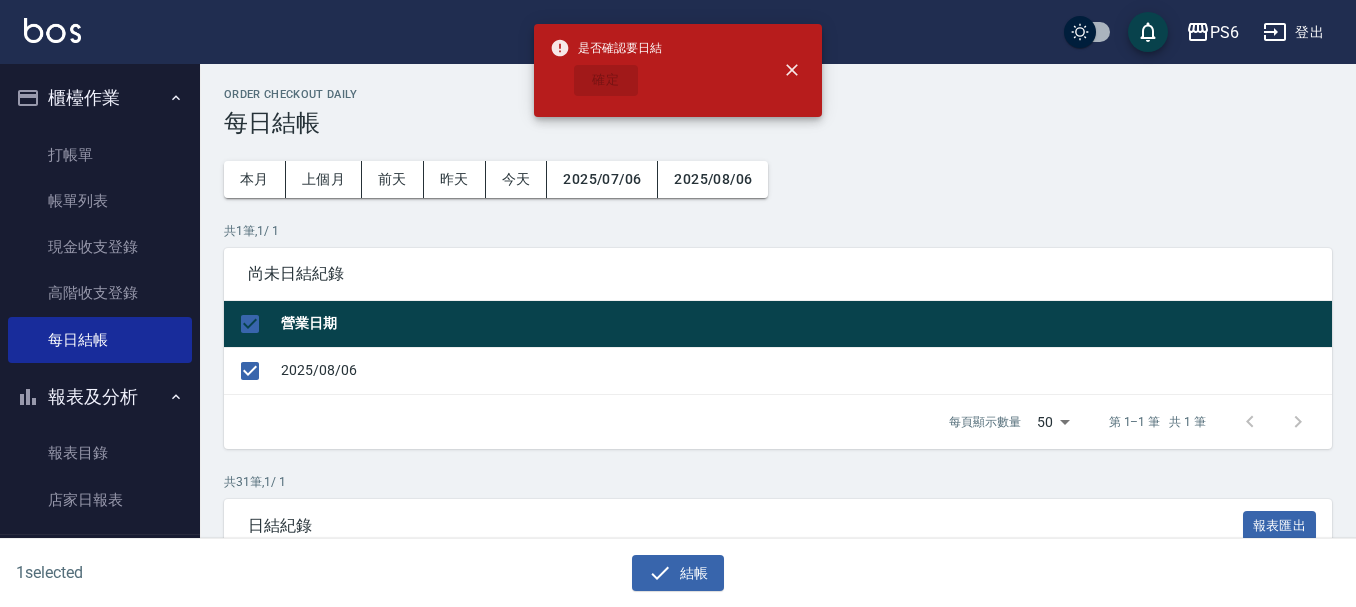 checkbox on "false" 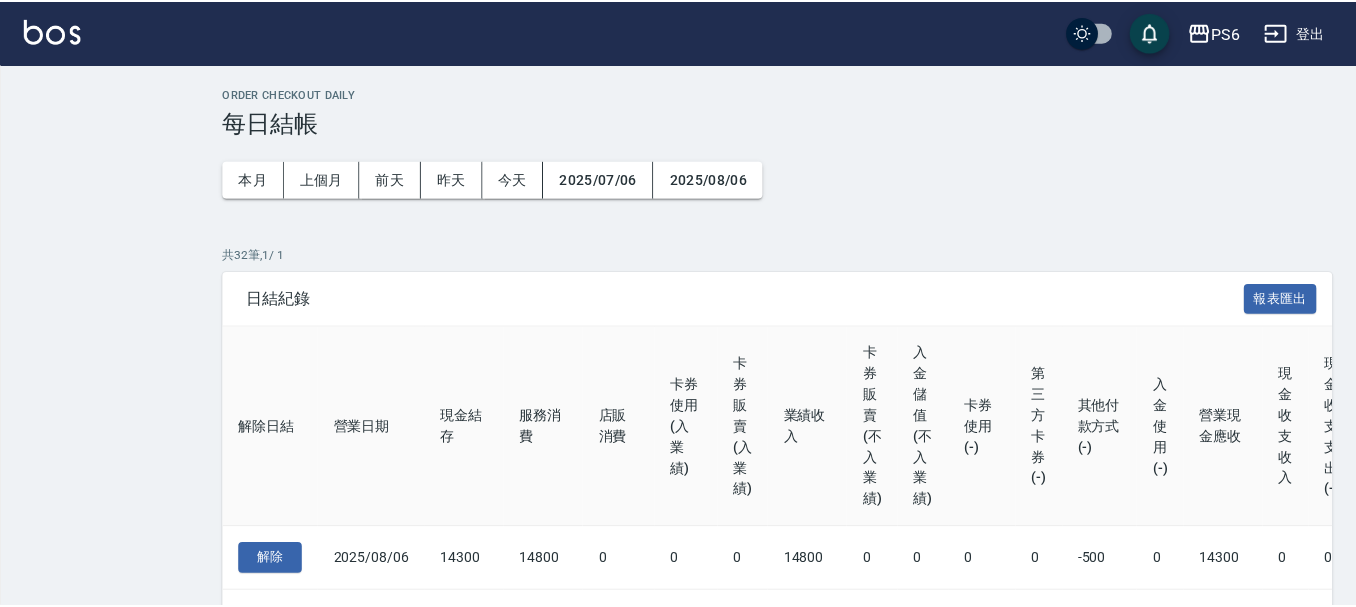 scroll, scrollTop: 0, scrollLeft: 0, axis: both 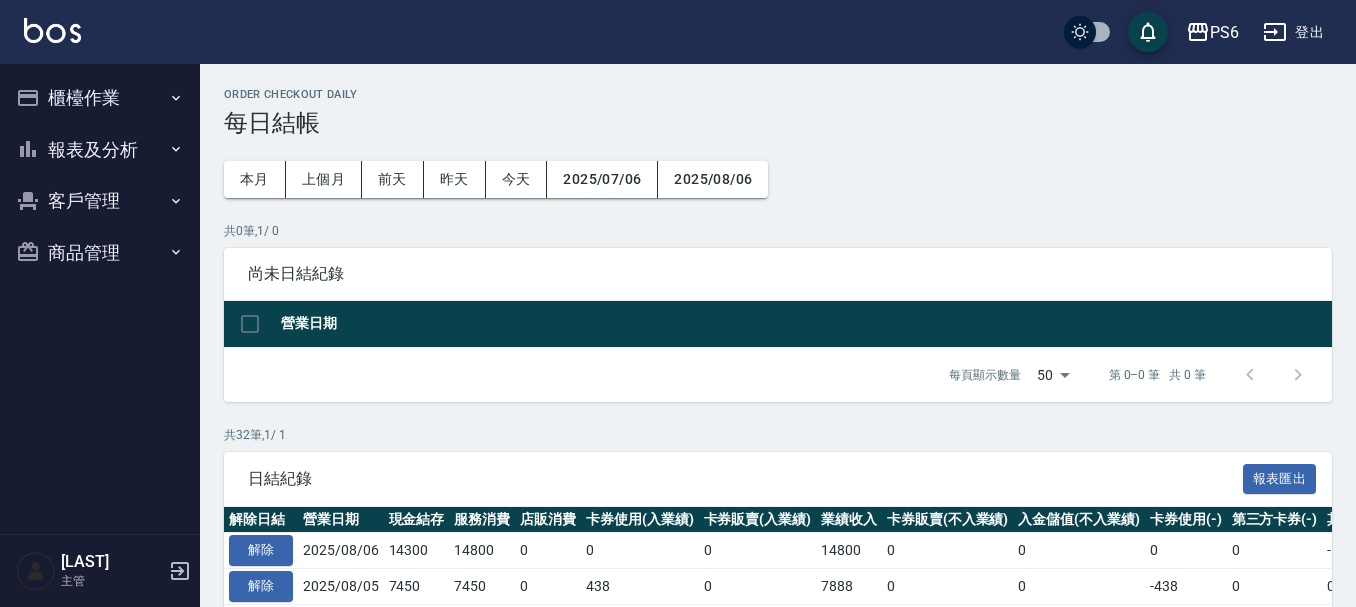 click on "報表及分析" at bounding box center (100, 150) 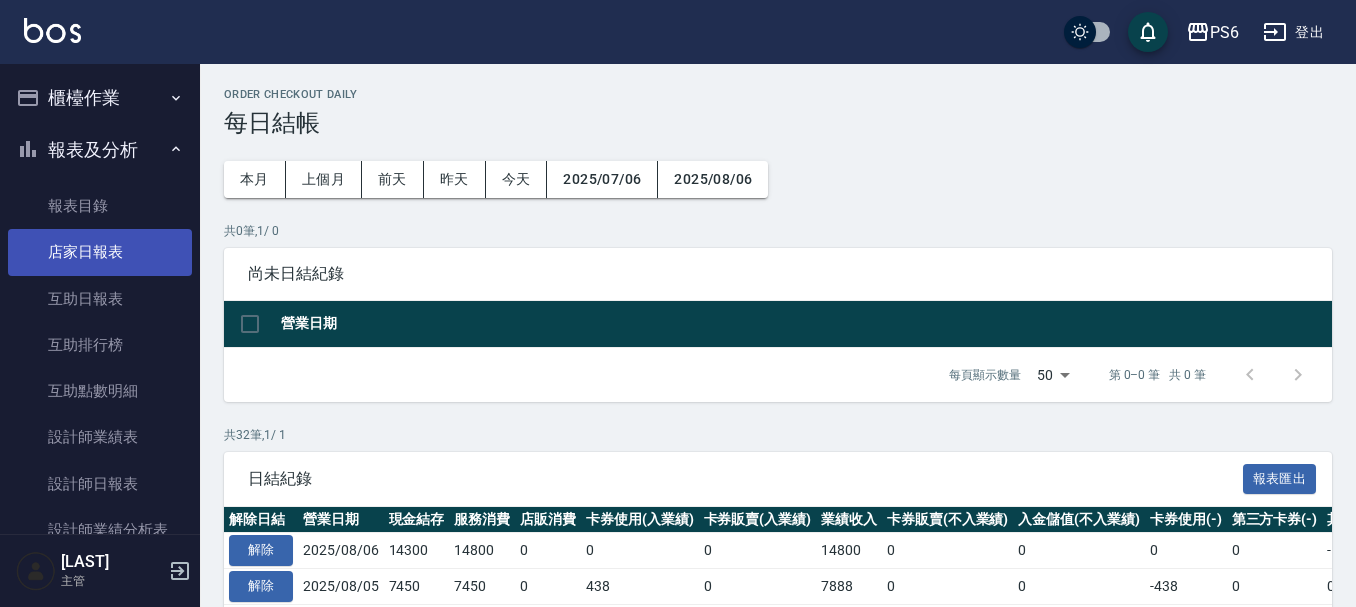 click on "店家日報表" at bounding box center (100, 252) 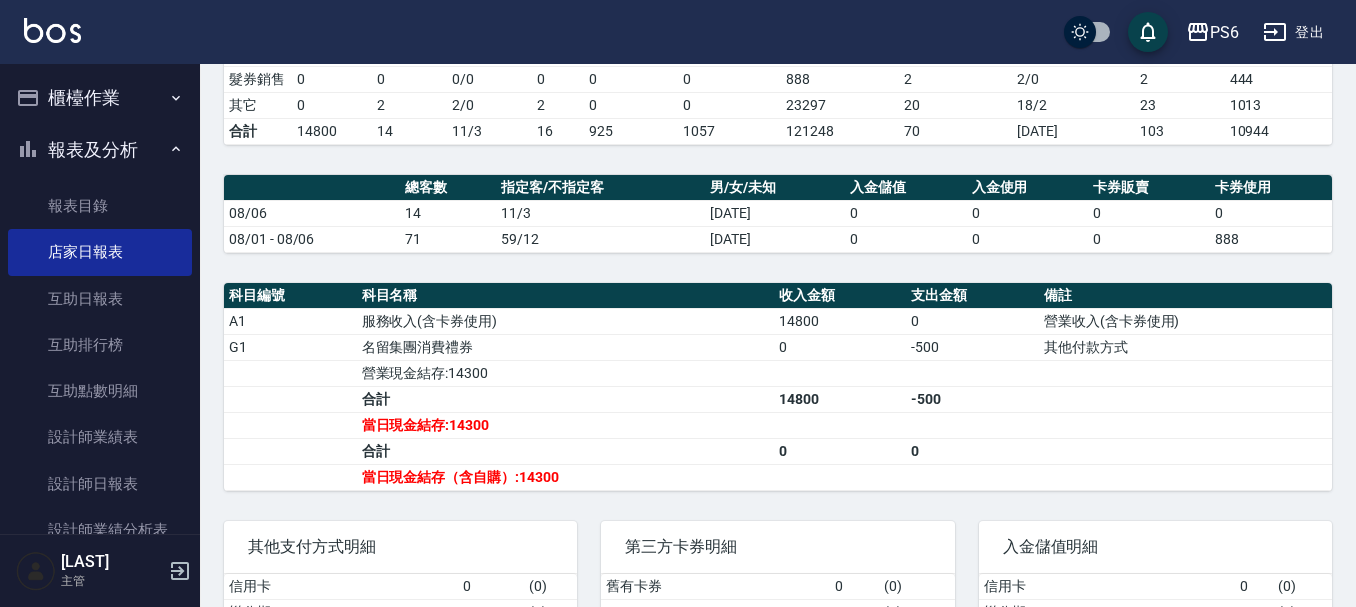 scroll, scrollTop: 500, scrollLeft: 0, axis: vertical 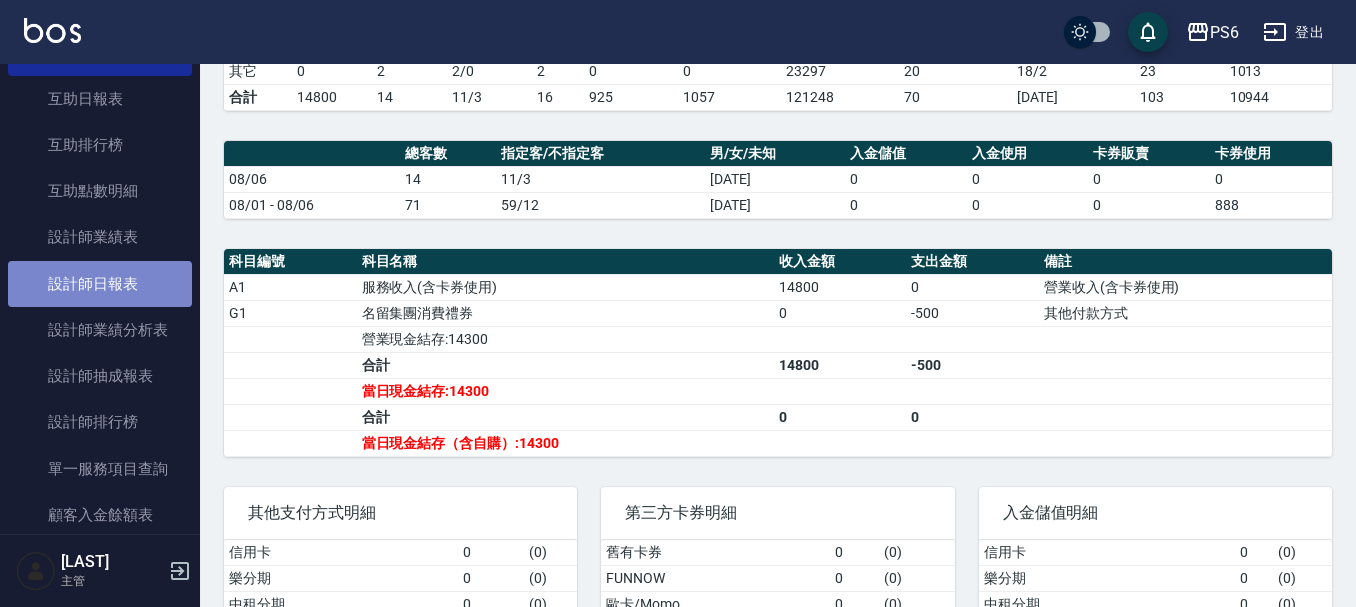 click on "設計師日報表" at bounding box center (100, 284) 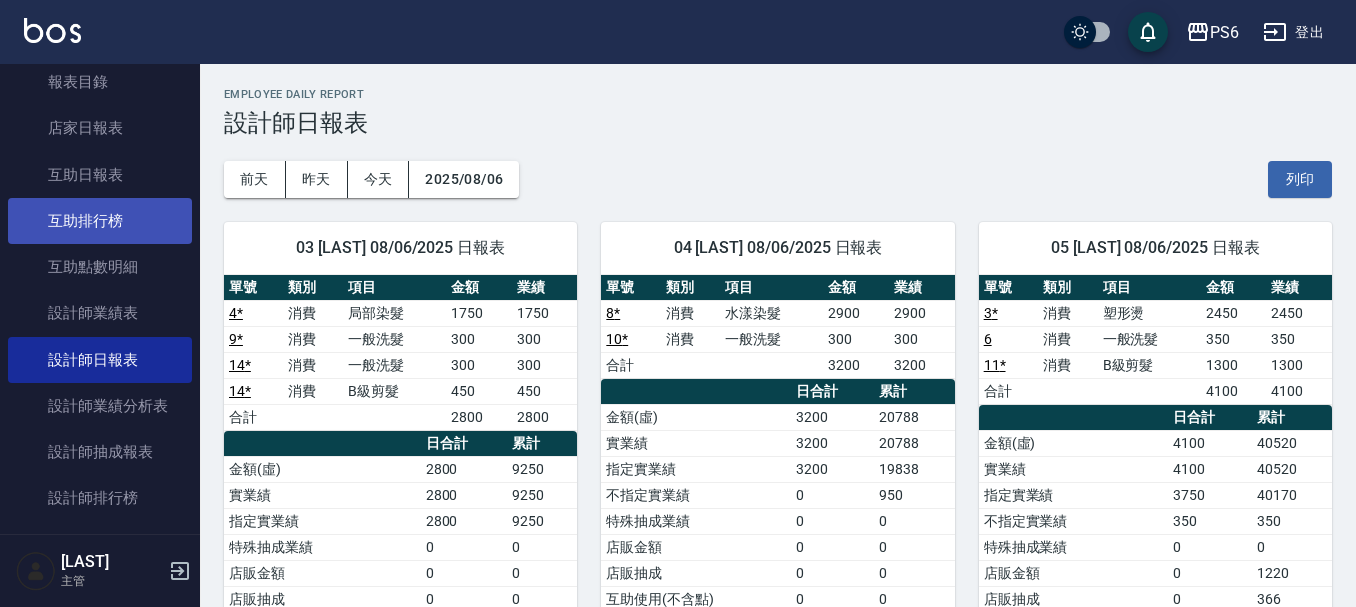 scroll, scrollTop: 0, scrollLeft: 0, axis: both 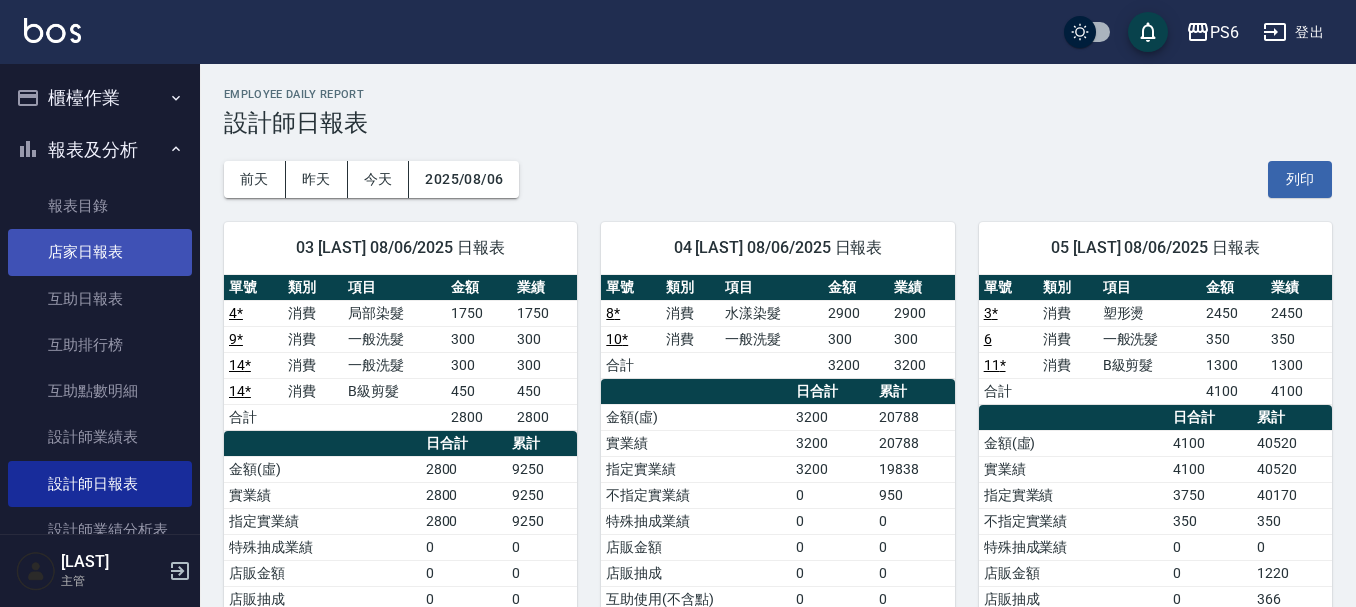 click on "店家日報表" at bounding box center (100, 252) 